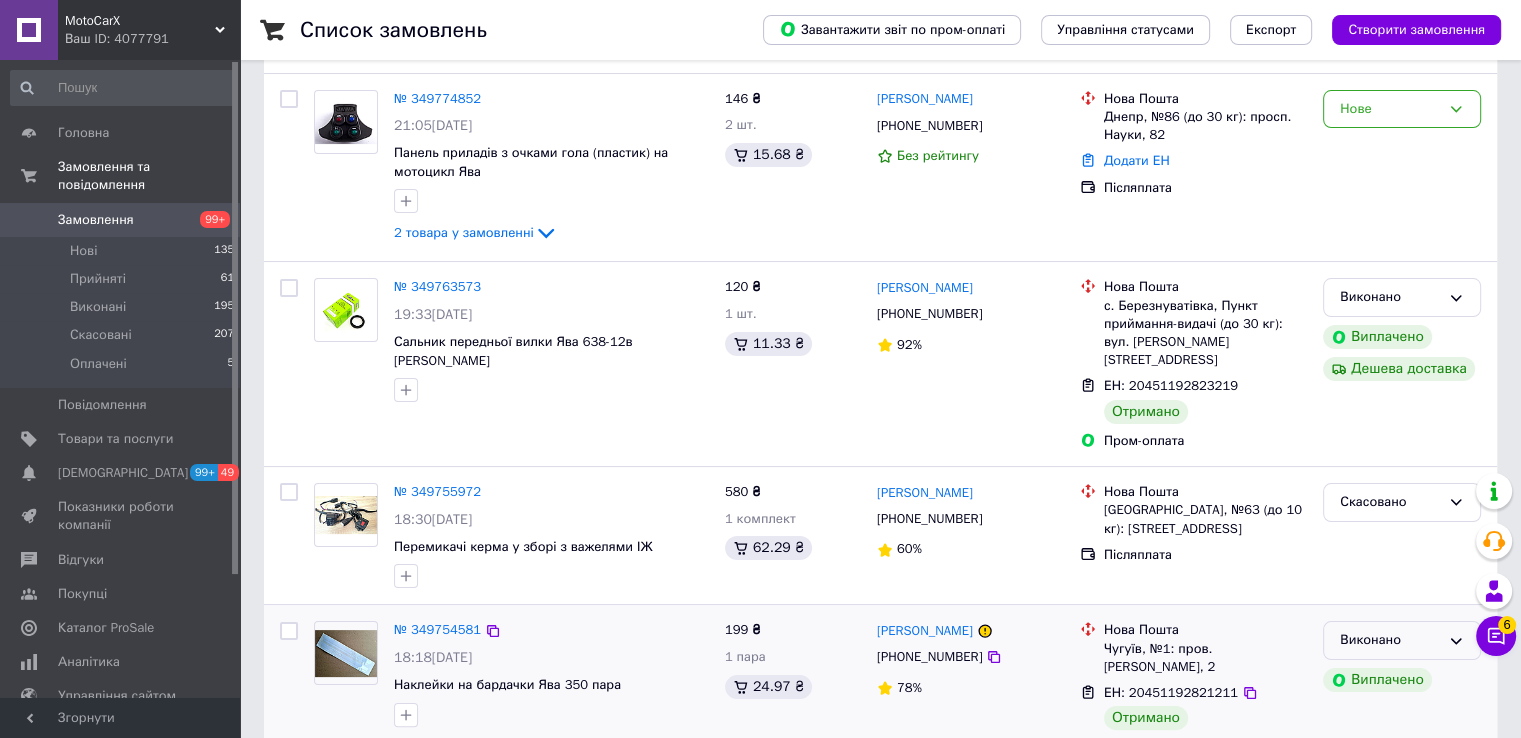 scroll, scrollTop: 300, scrollLeft: 0, axis: vertical 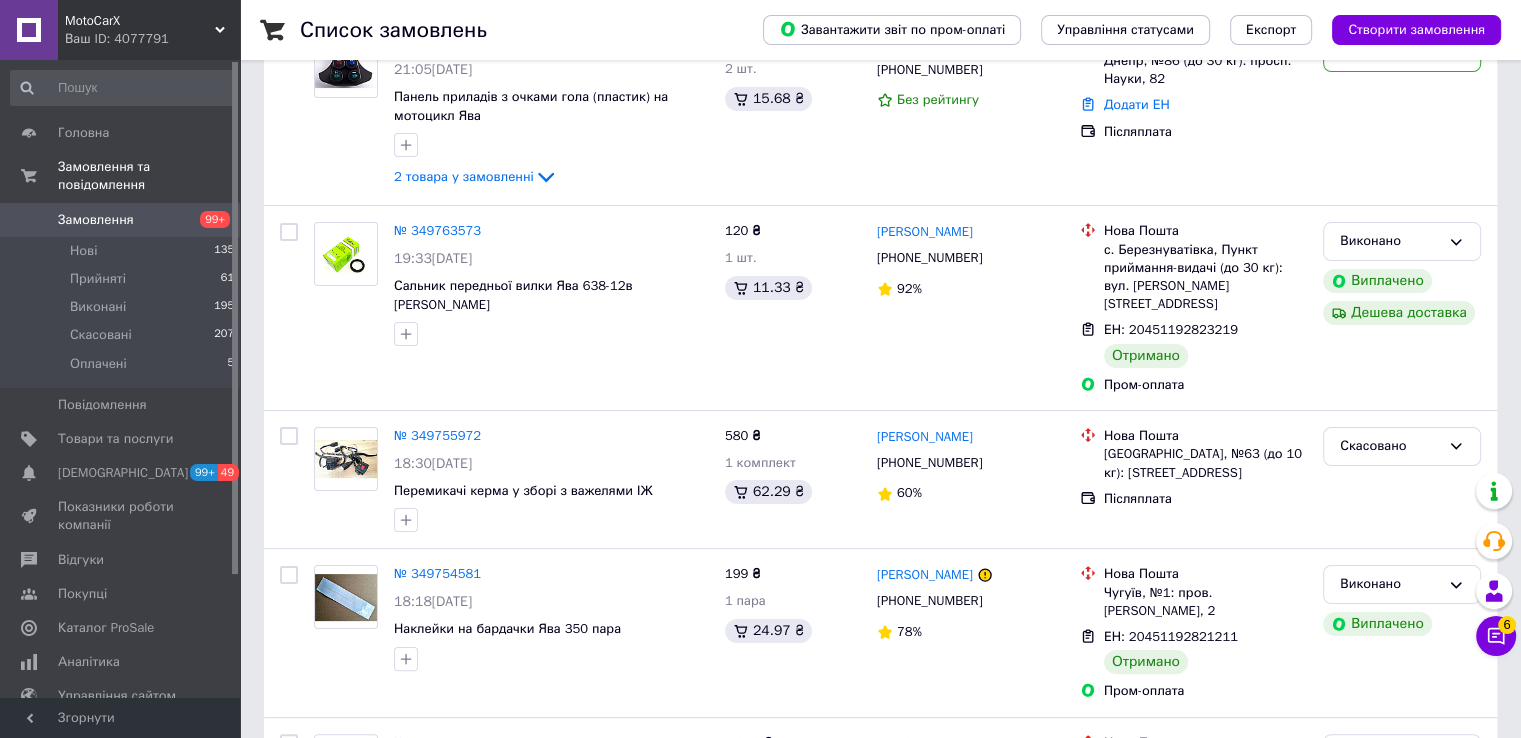 click 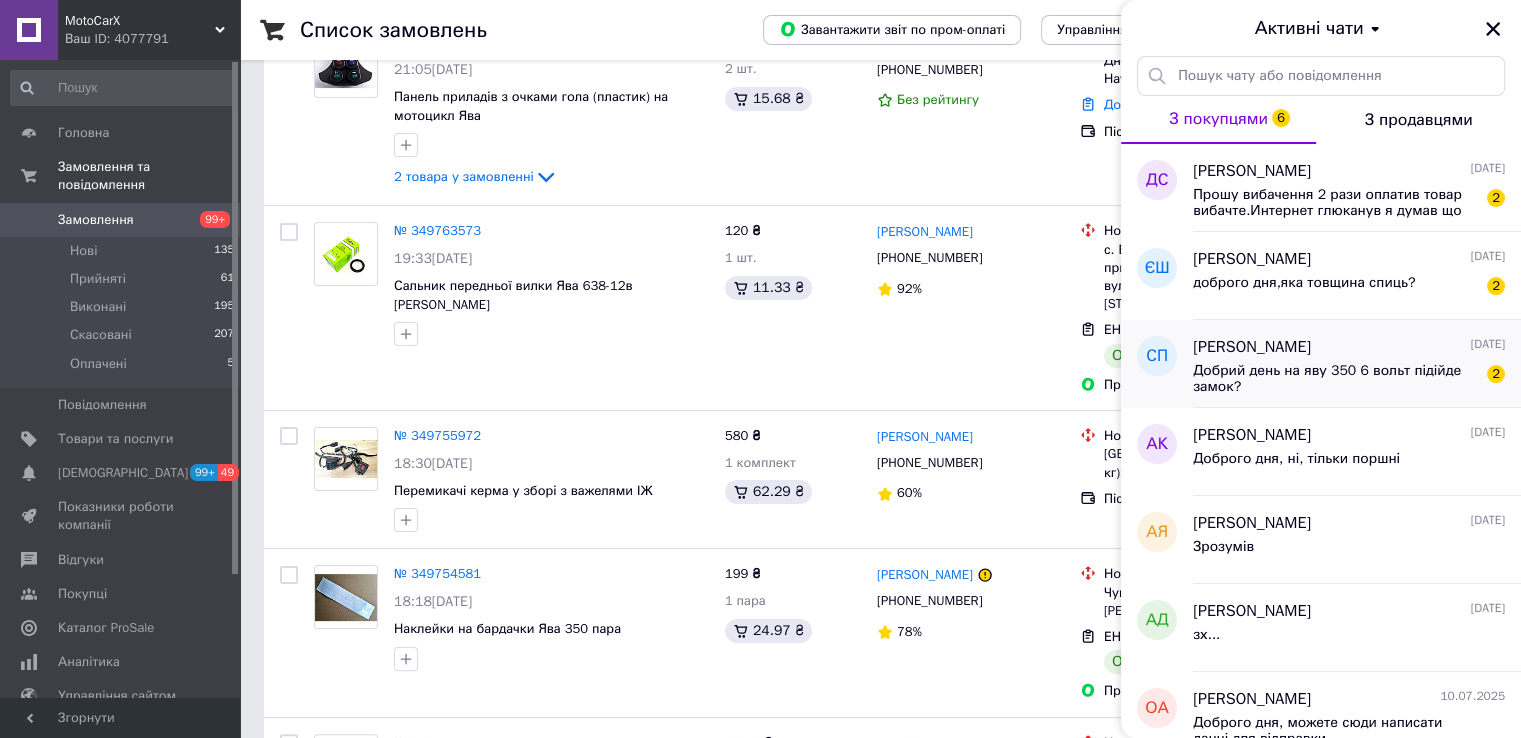 click on "Сергій Пугач" at bounding box center (1252, 347) 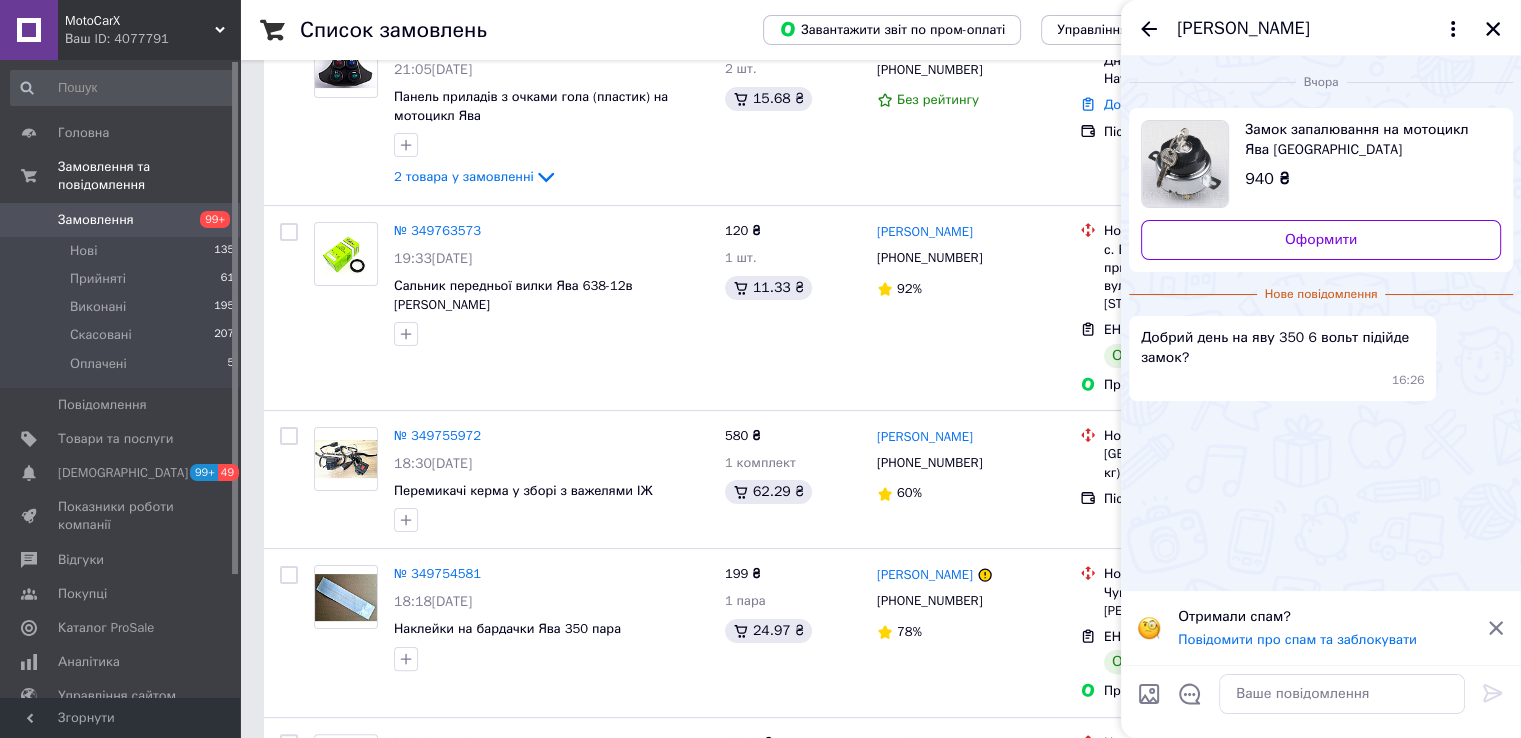 drag, startPoint x: 1216, startPoint y: 334, endPoint x: 1300, endPoint y: 340, distance: 84.21401 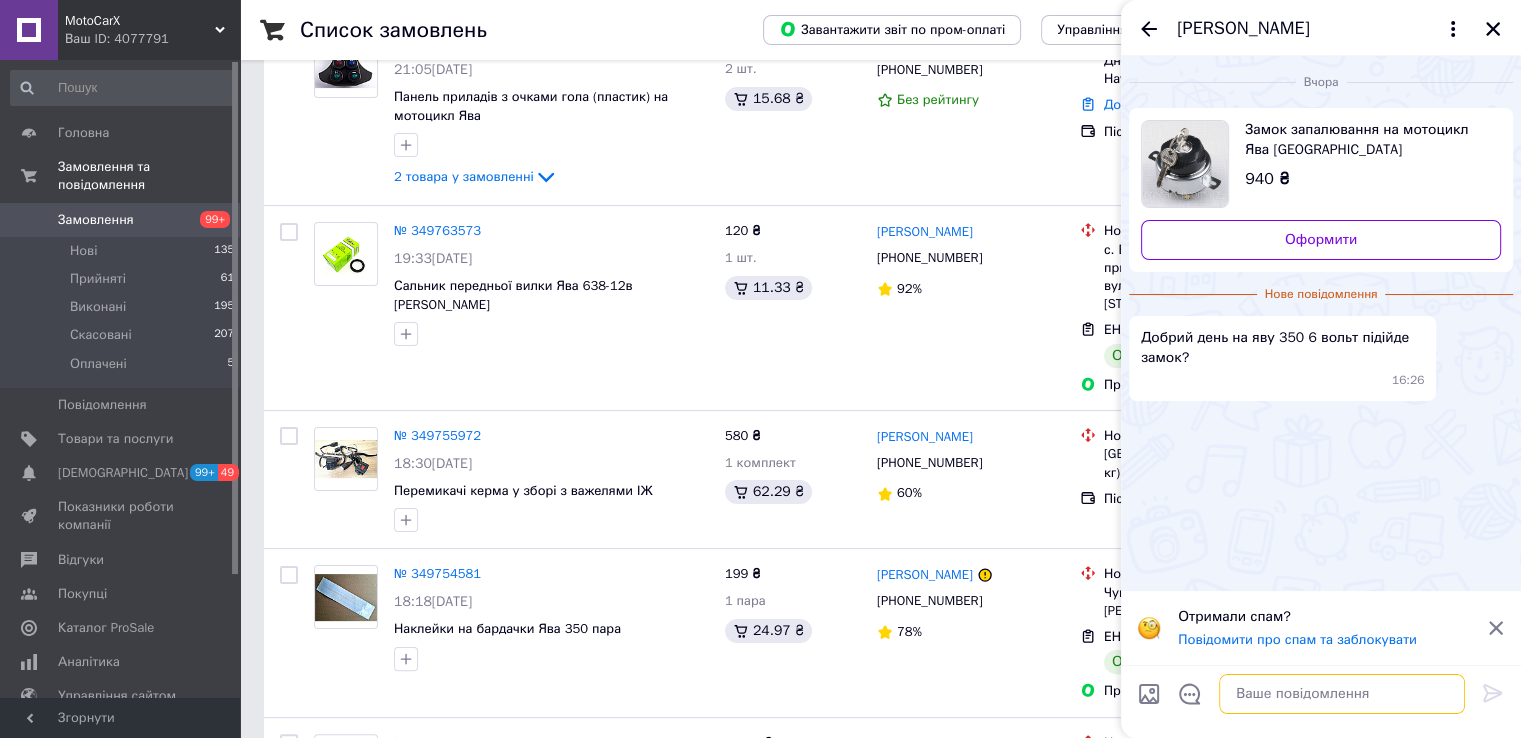 click at bounding box center [1342, 694] 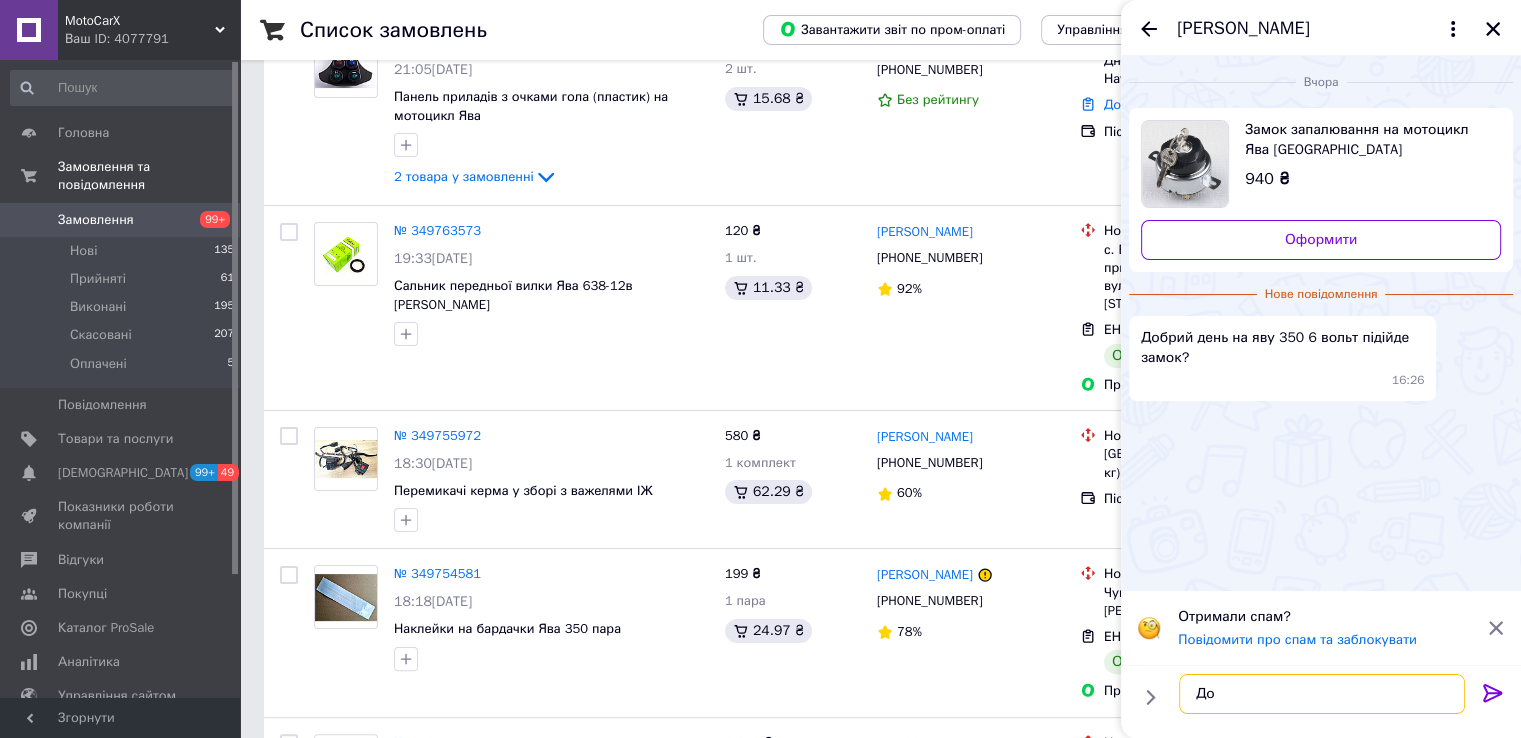 type on "Д" 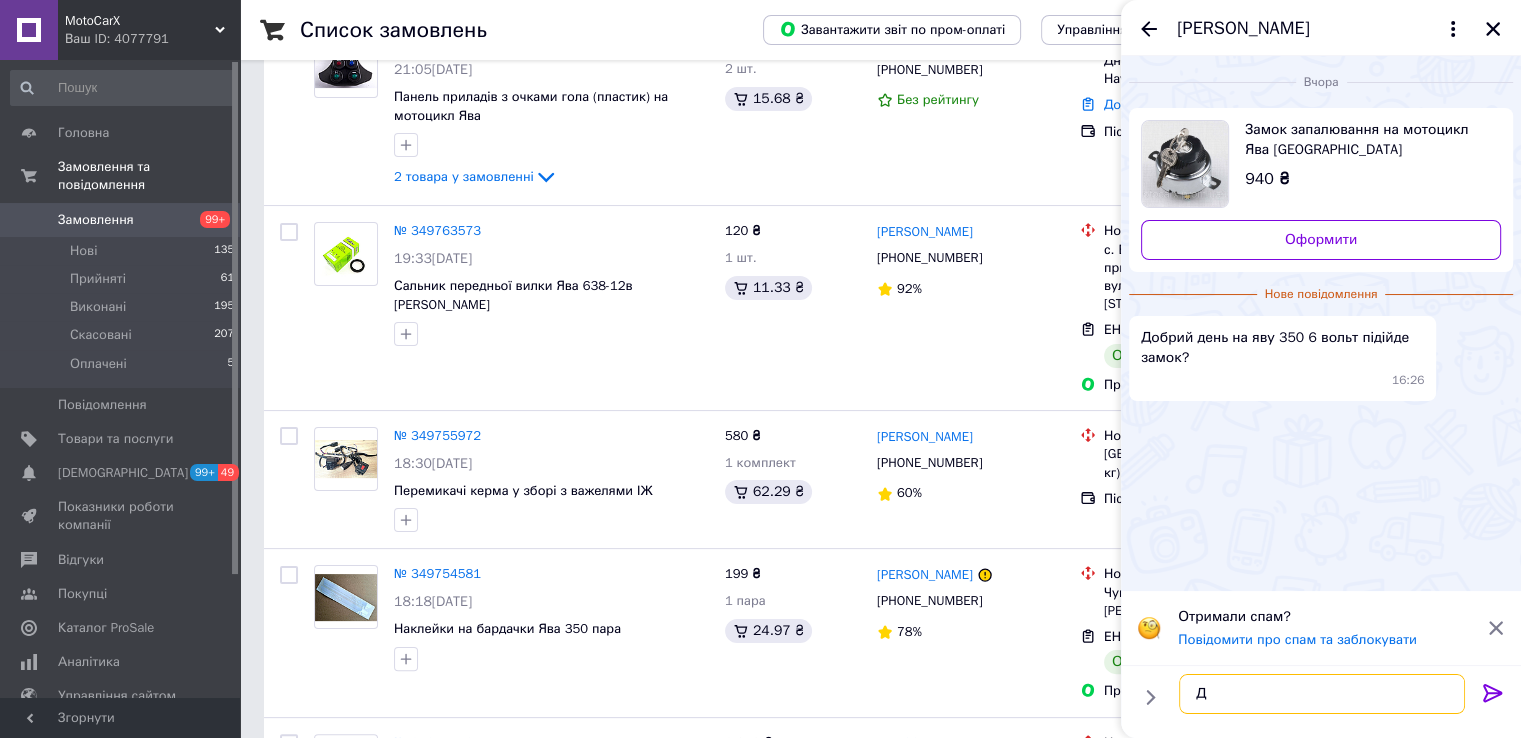 type 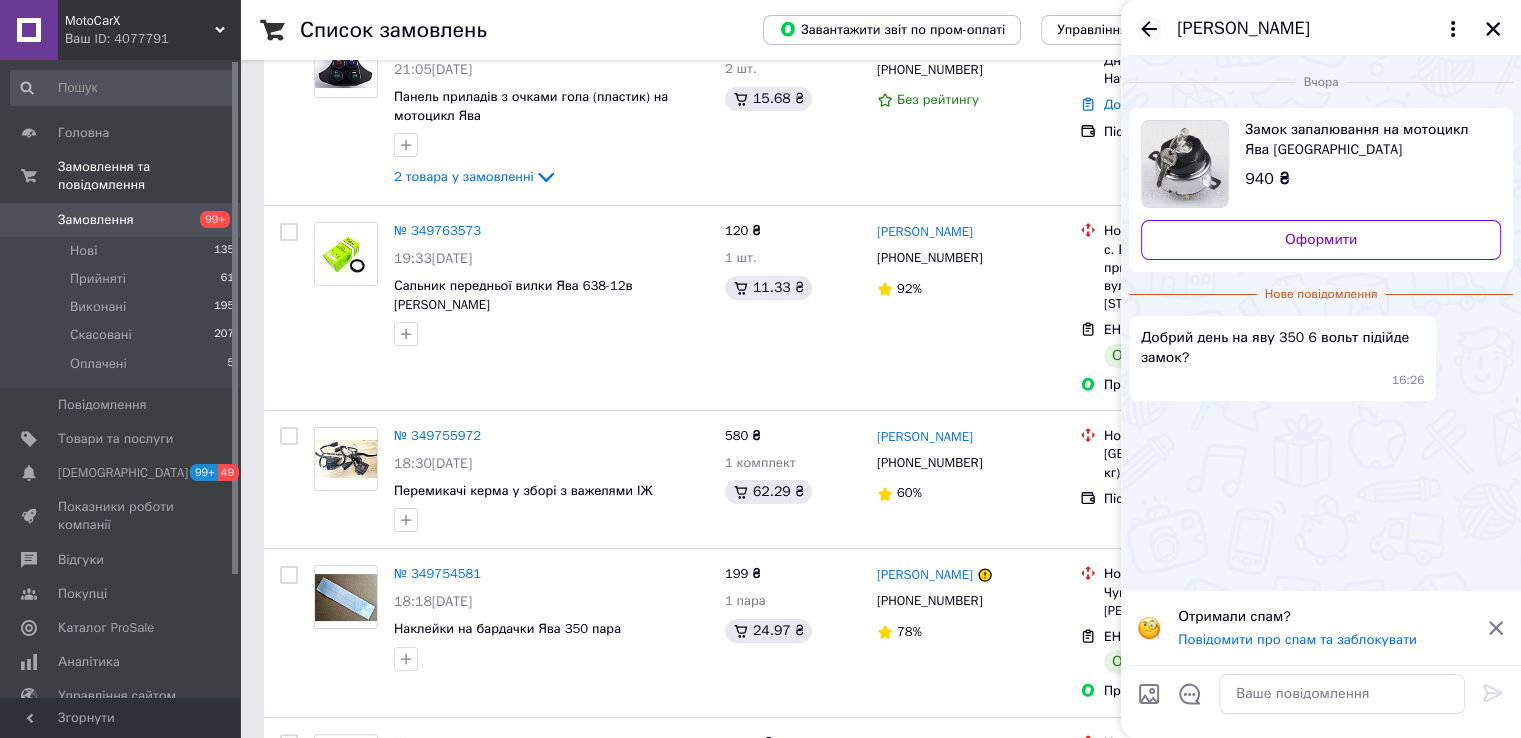 click 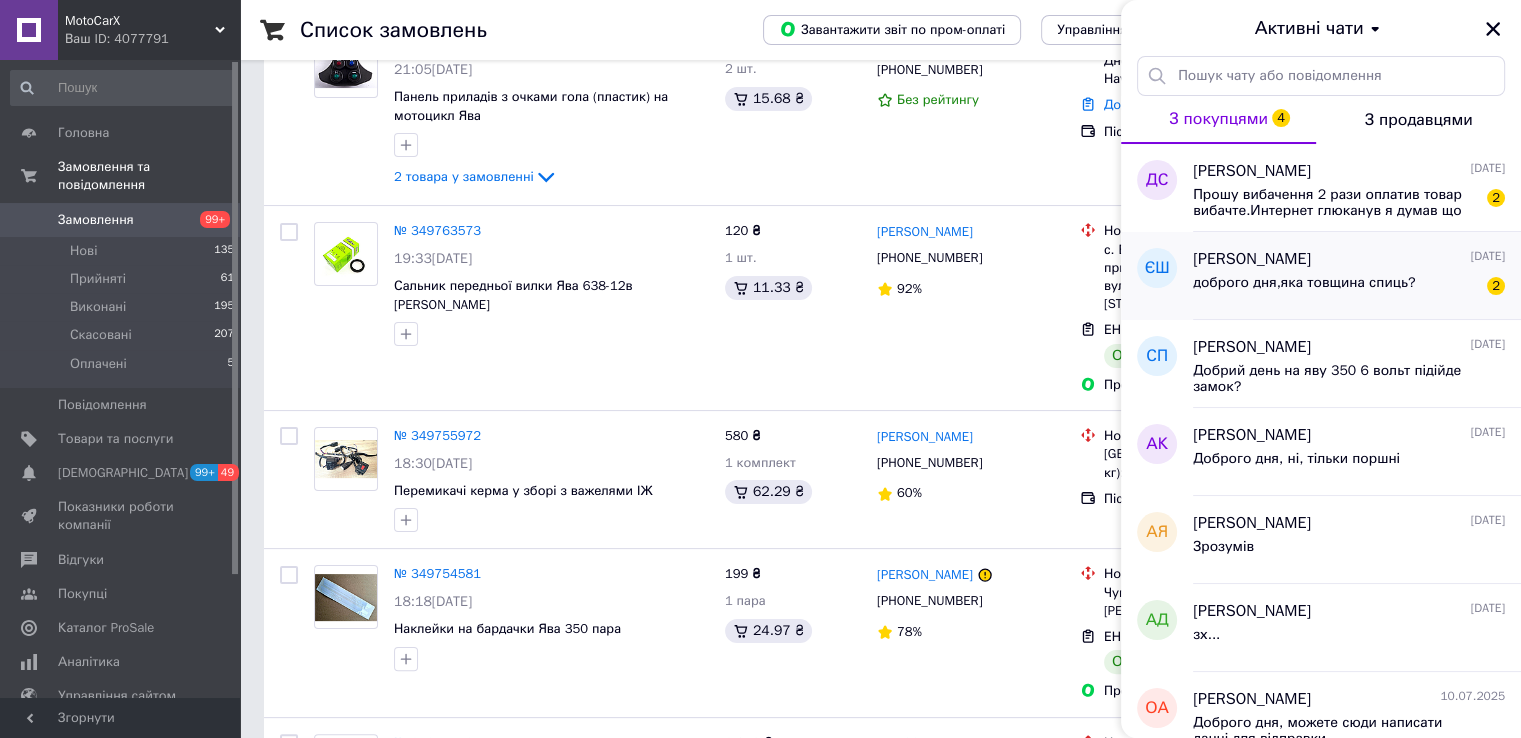 click on "доброго дня,яка товщина спиць?" at bounding box center (1304, 283) 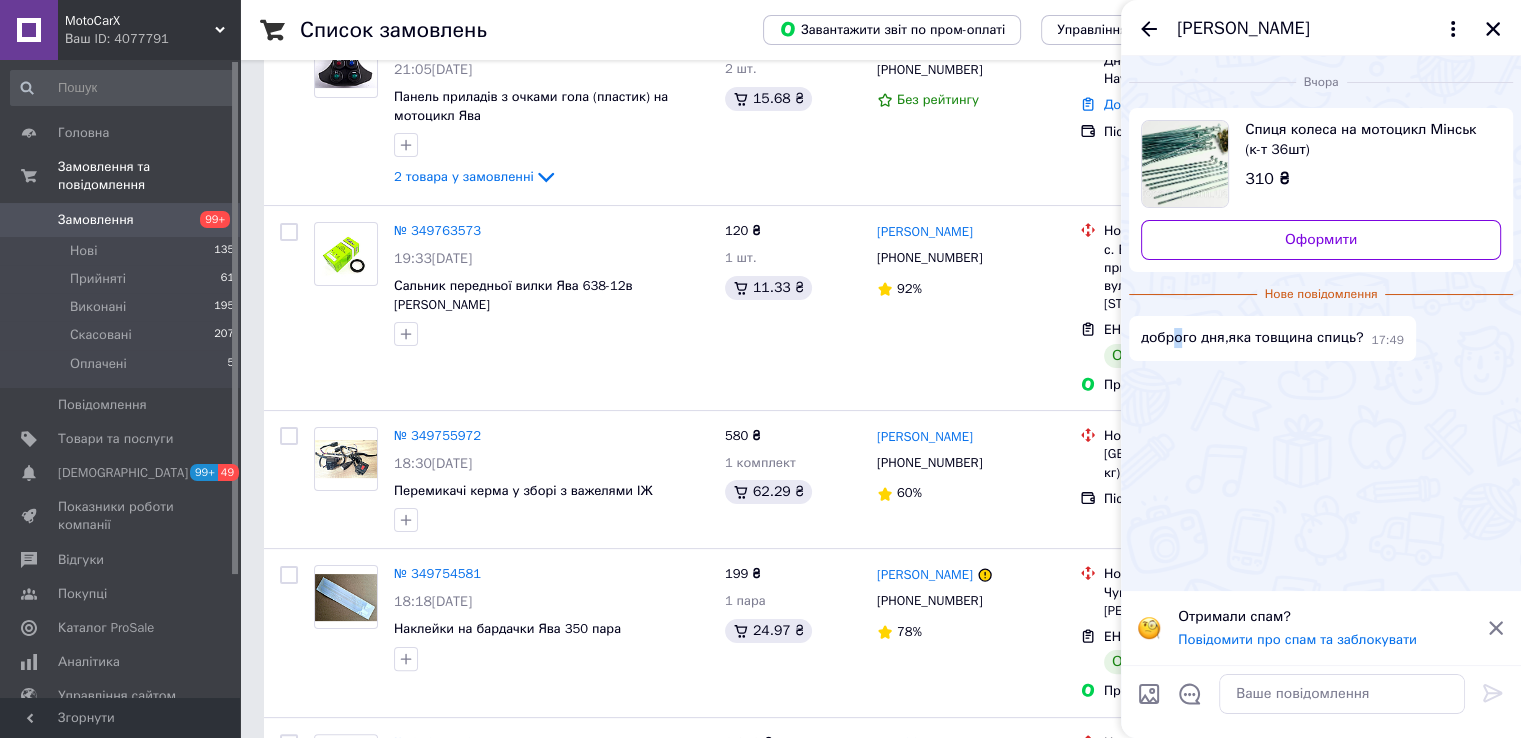 drag, startPoint x: 1172, startPoint y: 342, endPoint x: 1241, endPoint y: 342, distance: 69 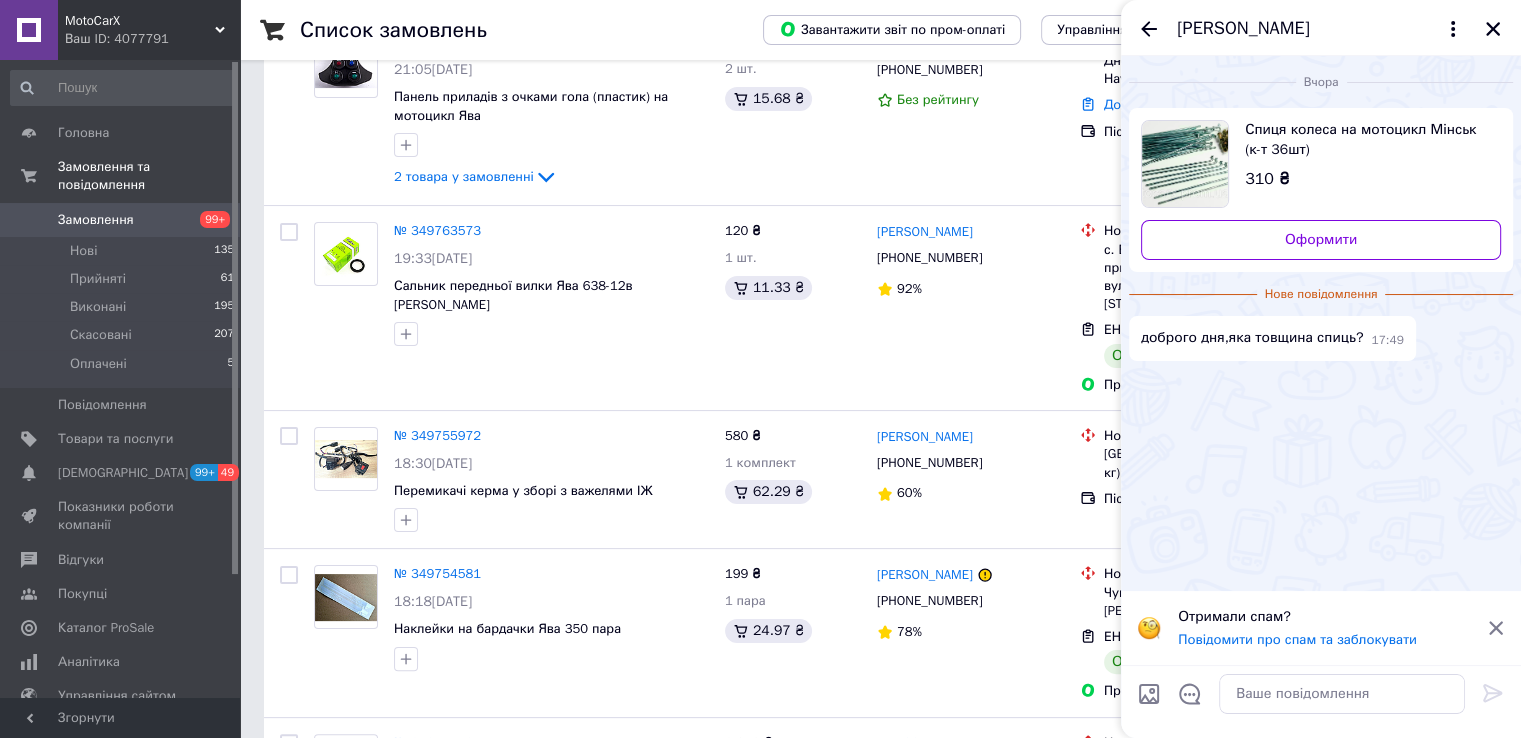 click on "доброго дня,яка товщина спиць?" at bounding box center [1252, 338] 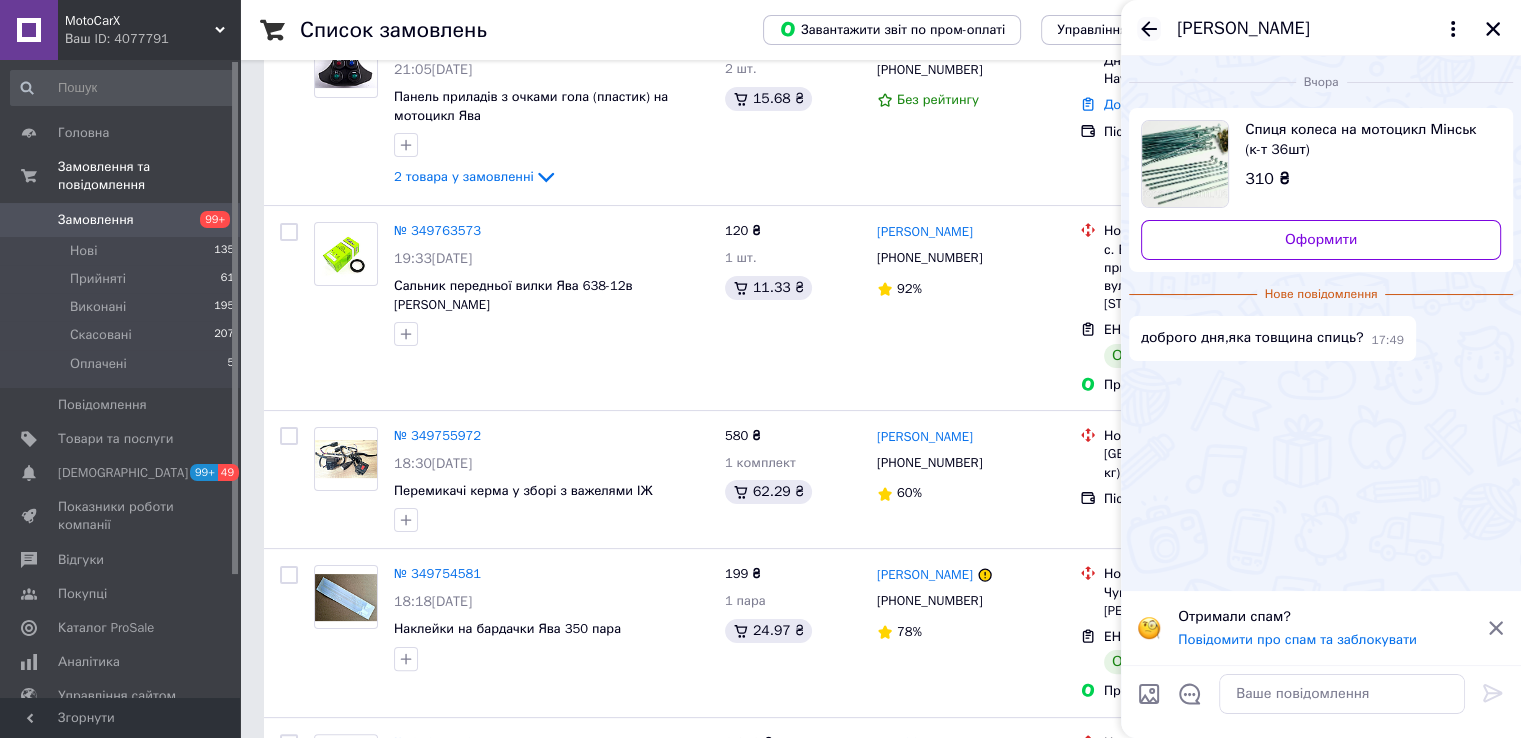 click 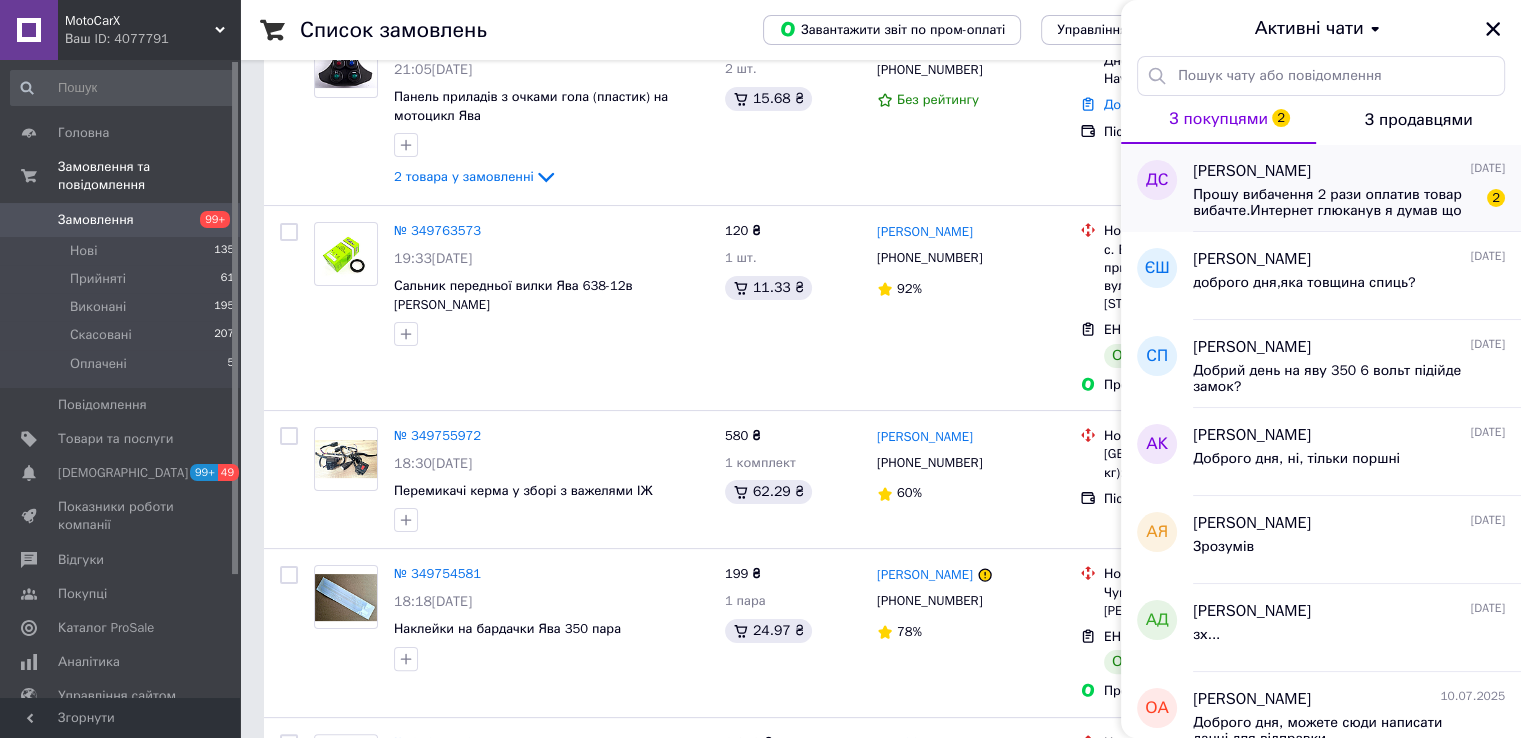 click on "дубина сергей 12.07.2025 Прошу вибачення 2 рази оплатив товар вибачте.Интернет глюканув я думав що не пройшов платеж . 2" at bounding box center [1357, 188] 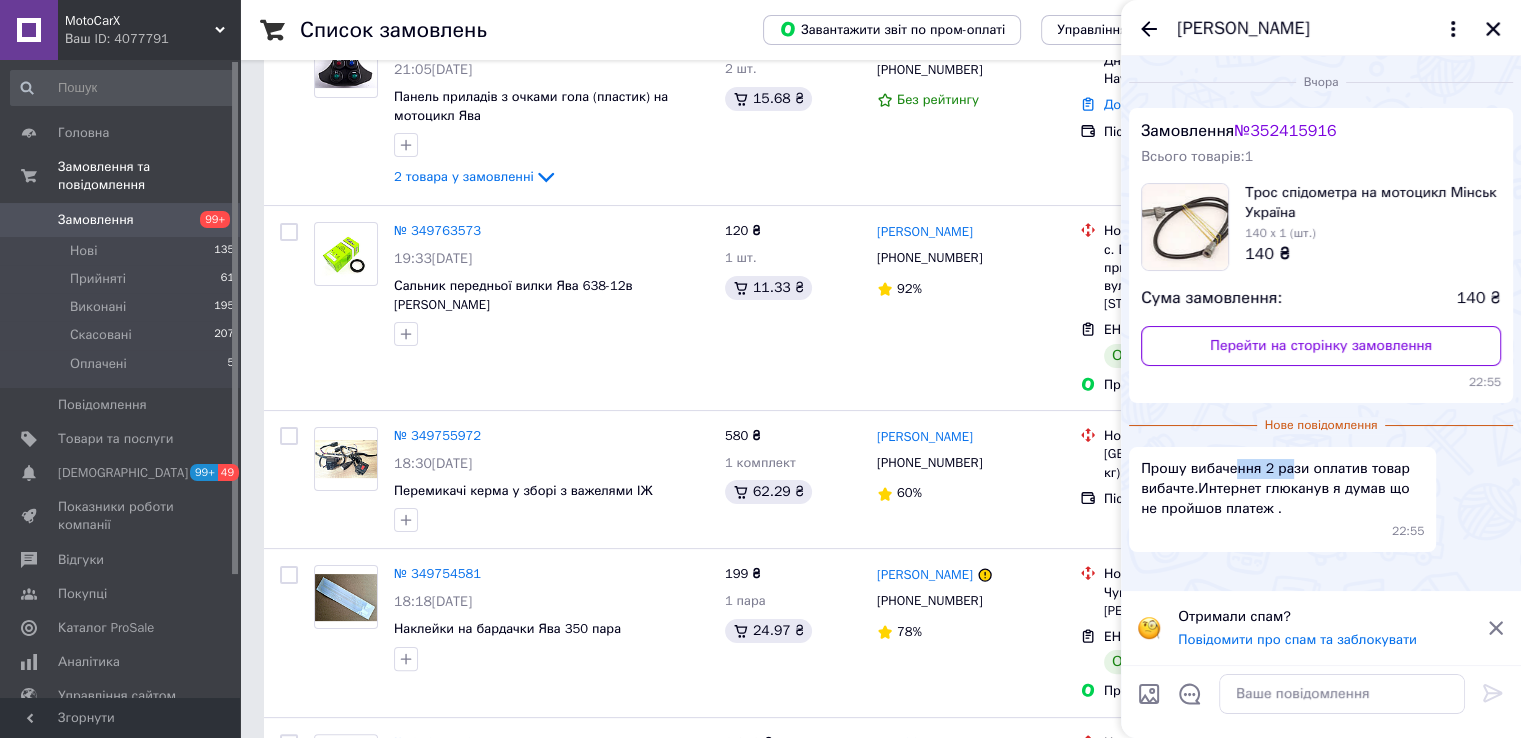 drag, startPoint x: 1283, startPoint y: 469, endPoint x: 1324, endPoint y: 473, distance: 41.19466 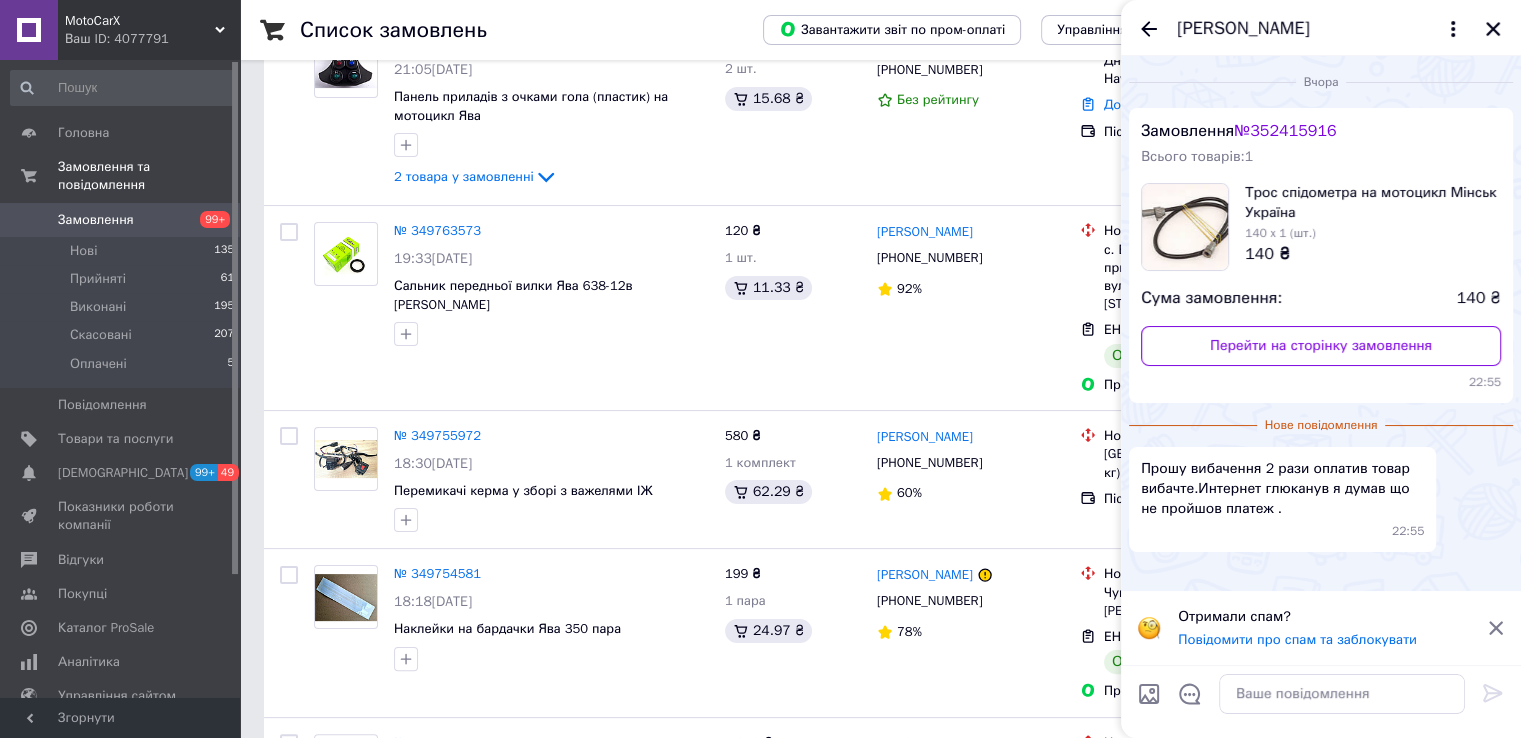 click on "Прошу вибачення 2 рази оплатив товар вибачте.Интернет глюканув я думав що не пройшов платеж ." at bounding box center [1282, 489] 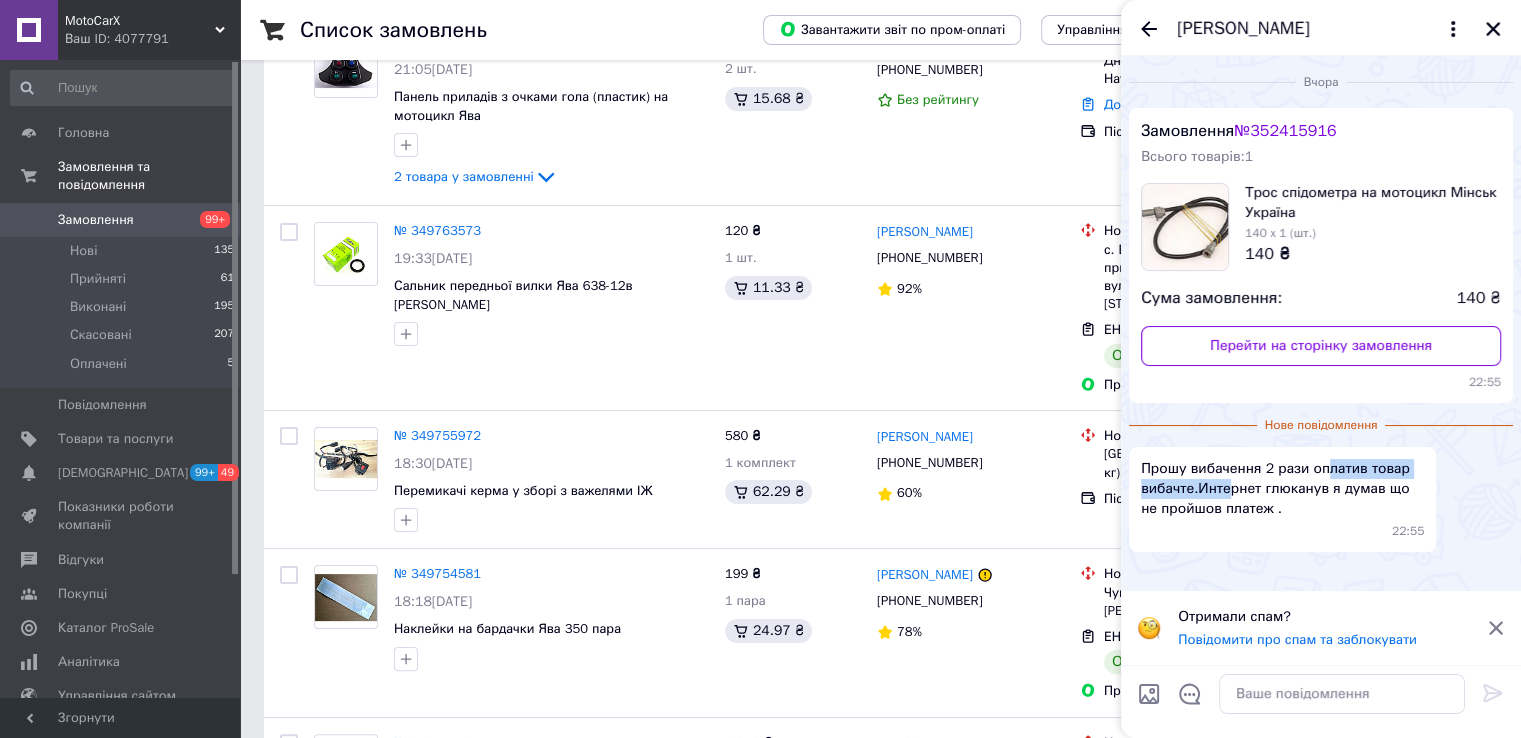 drag, startPoint x: 1256, startPoint y: 477, endPoint x: 1212, endPoint y: 481, distance: 44.181442 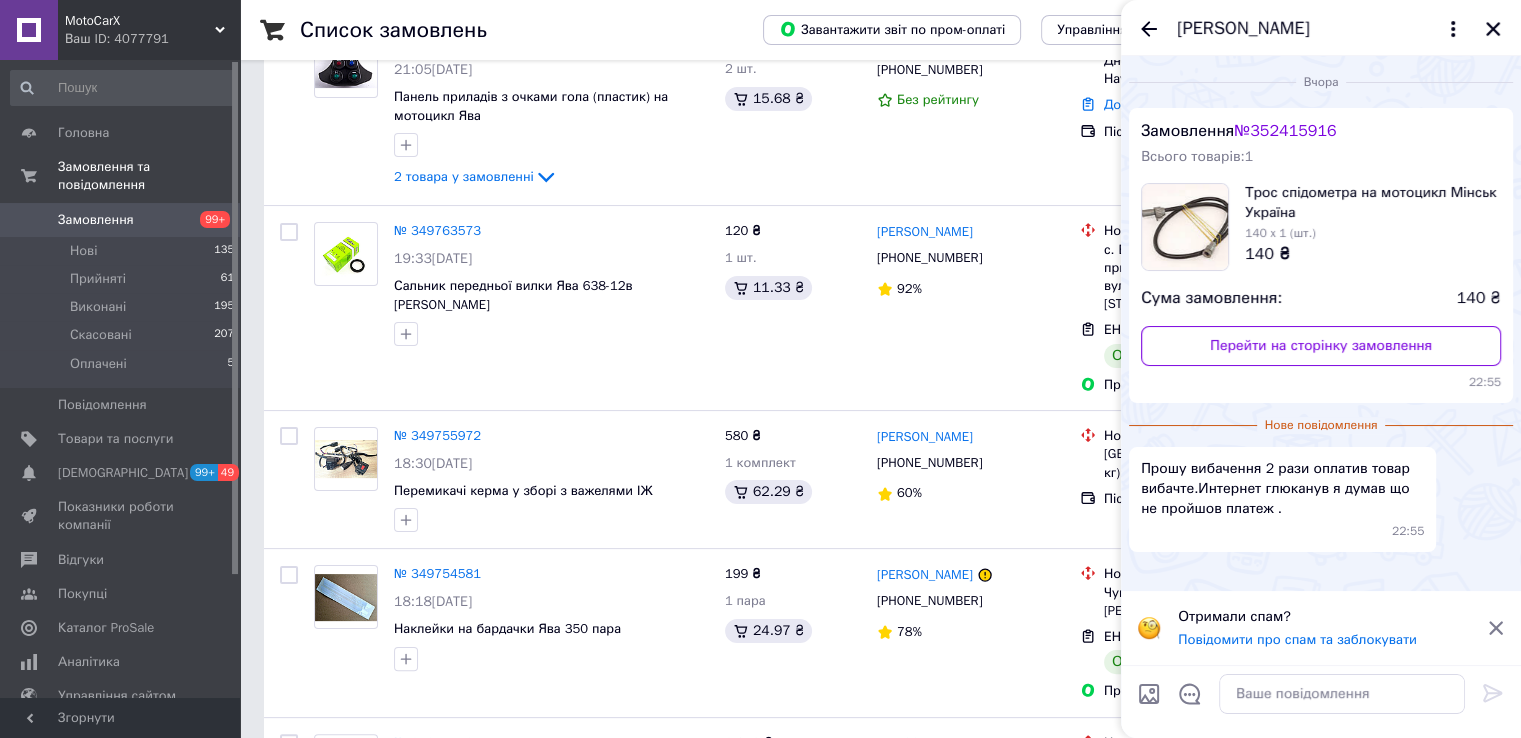 click on "Прошу вибачення 2 рази оплатив товар вибачте.Интернет глюканув я думав що не пройшов платеж ." at bounding box center (1282, 489) 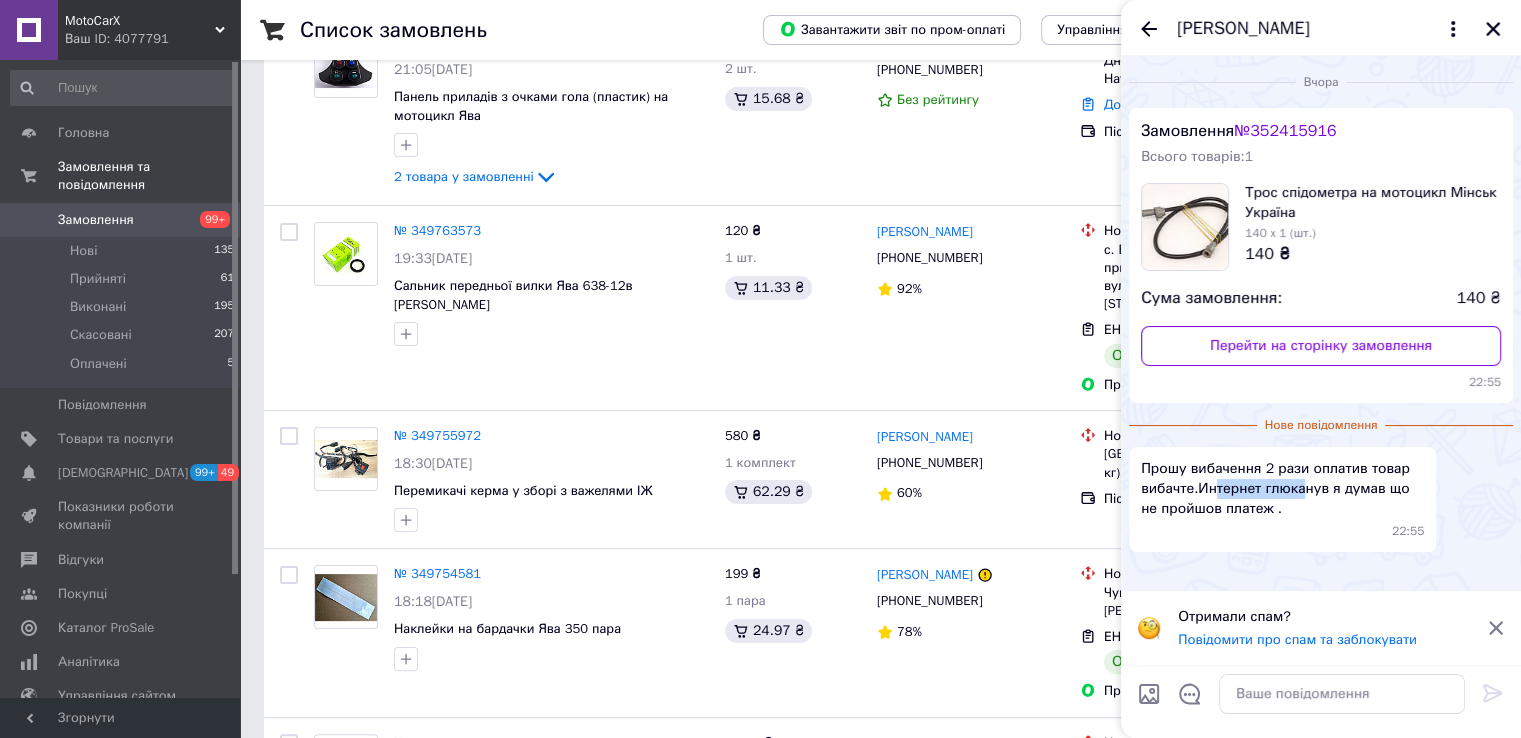 drag, startPoint x: 1215, startPoint y: 485, endPoint x: 1200, endPoint y: 486, distance: 15.033297 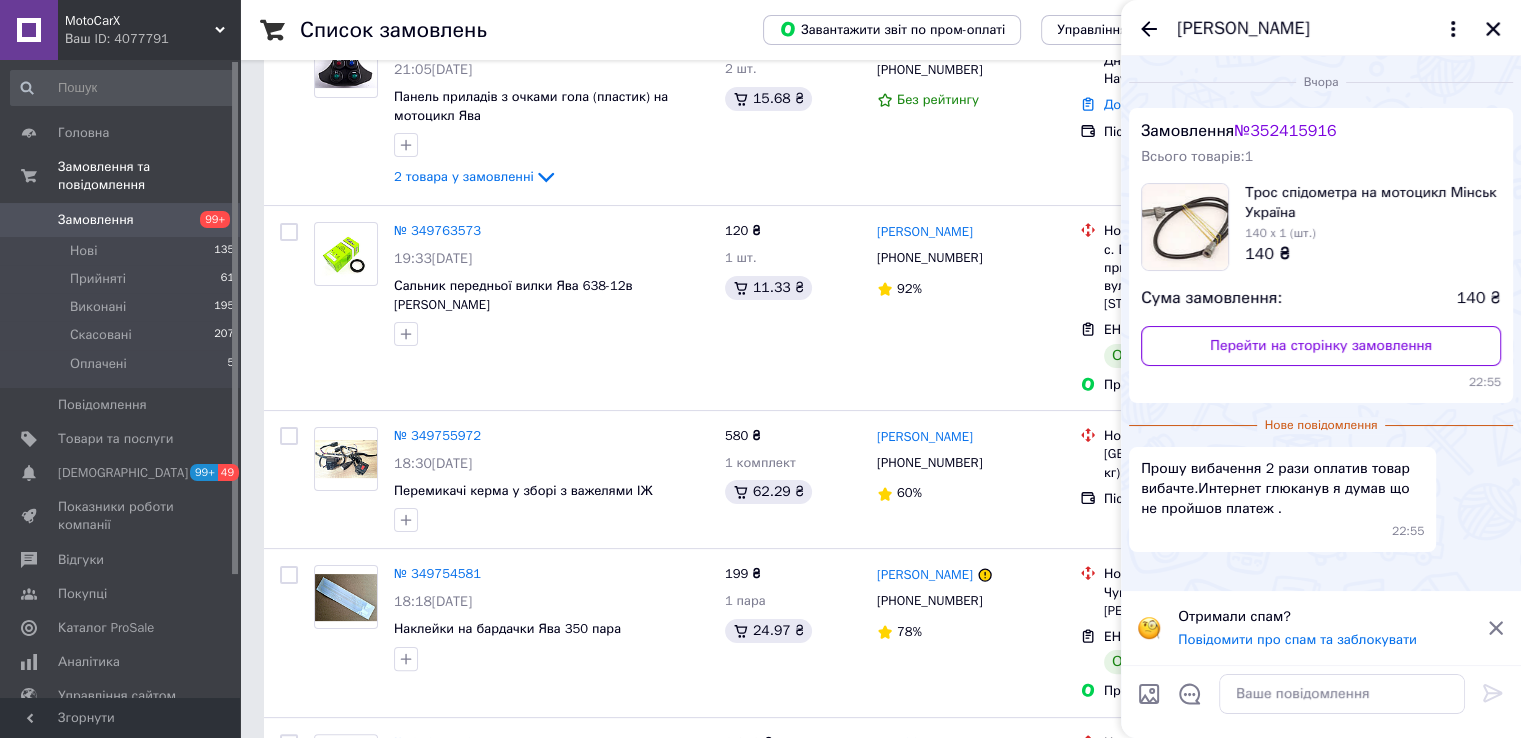 click on "Прошу вибачення 2 рази оплатив товар вибачте.Интернет глюканув я думав що не пройшов платеж ." at bounding box center (1282, 489) 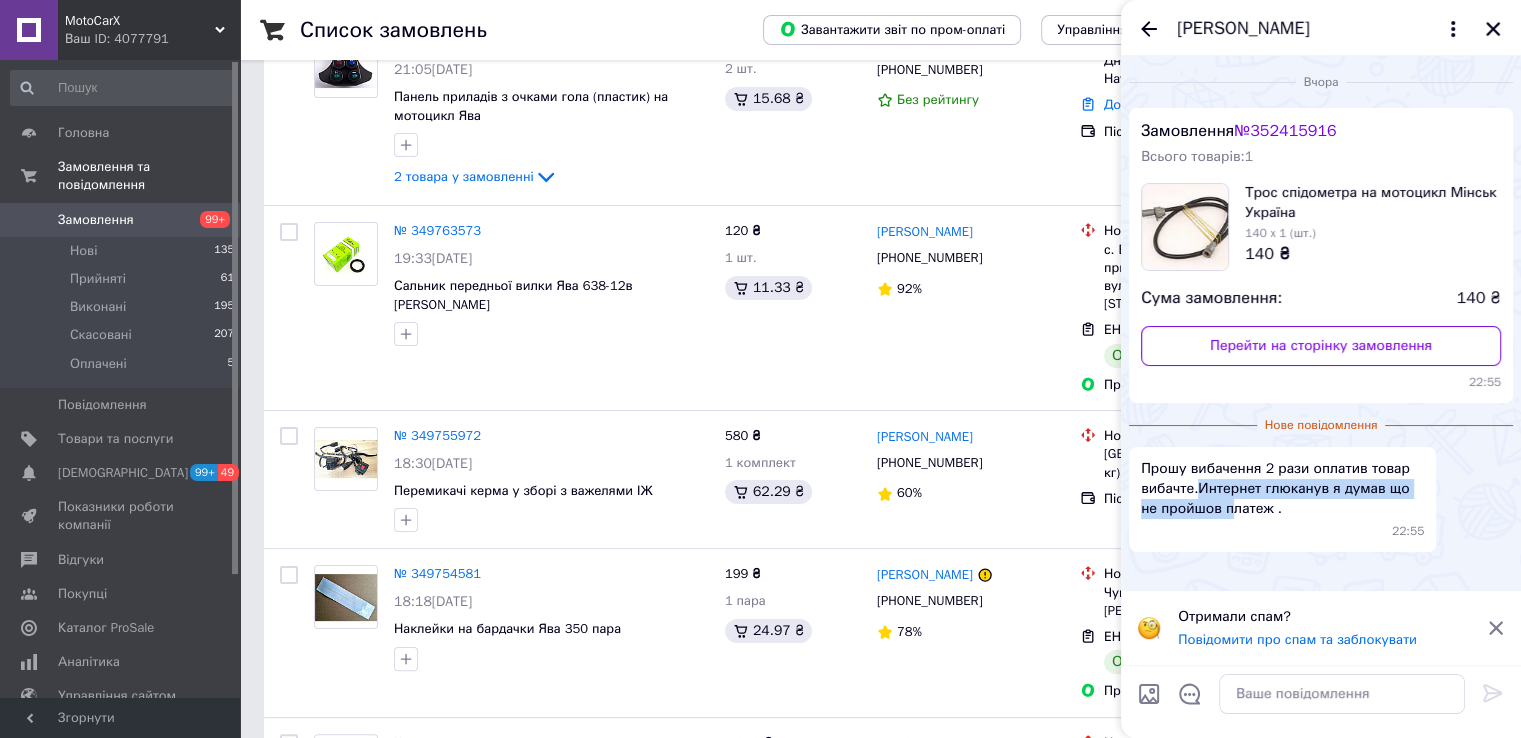 drag, startPoint x: 1210, startPoint y: 491, endPoint x: 1226, endPoint y: 504, distance: 20.615528 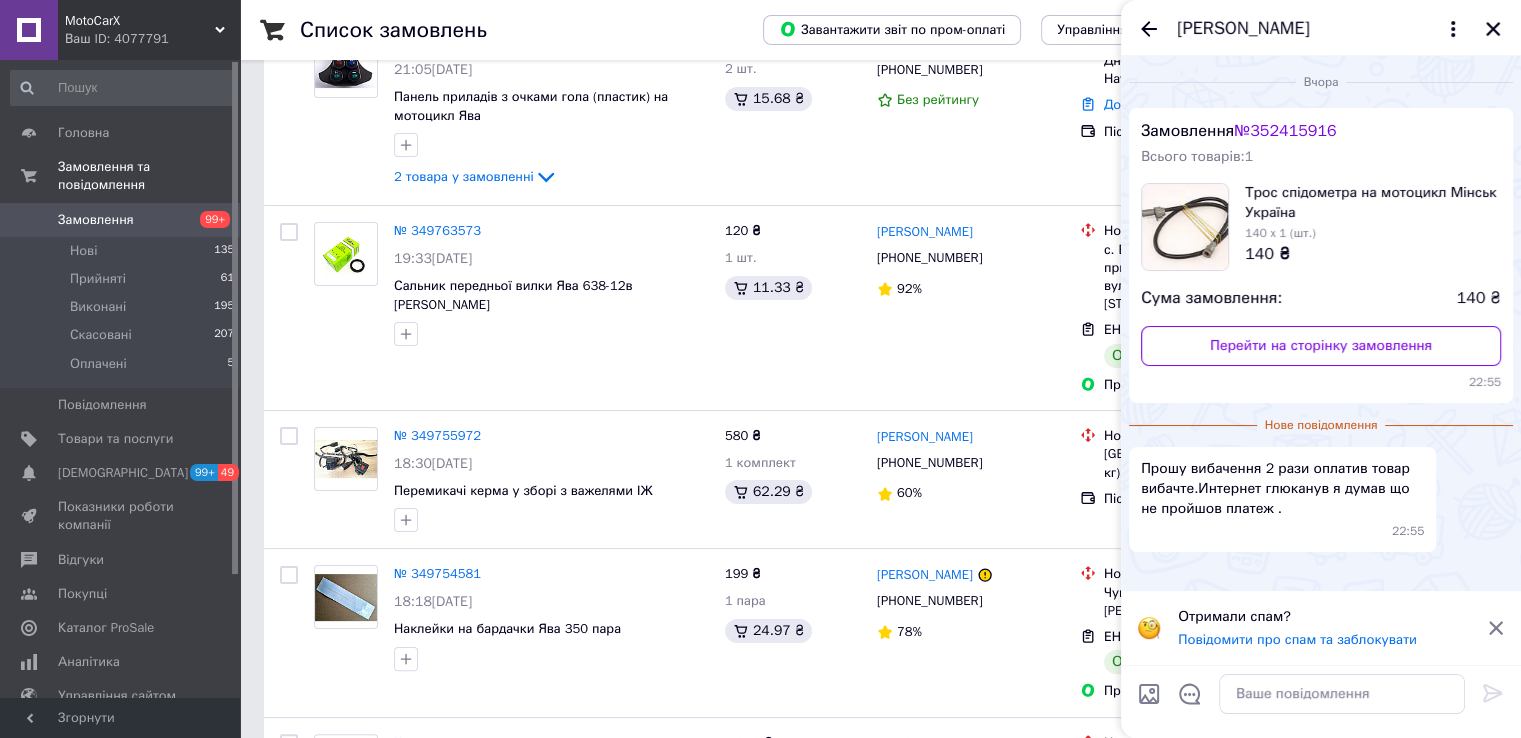 click on "Прошу вибачення 2 рази оплатив товар вибачте.Интернет глюканув я думав що не пройшов платеж ." at bounding box center [1282, 489] 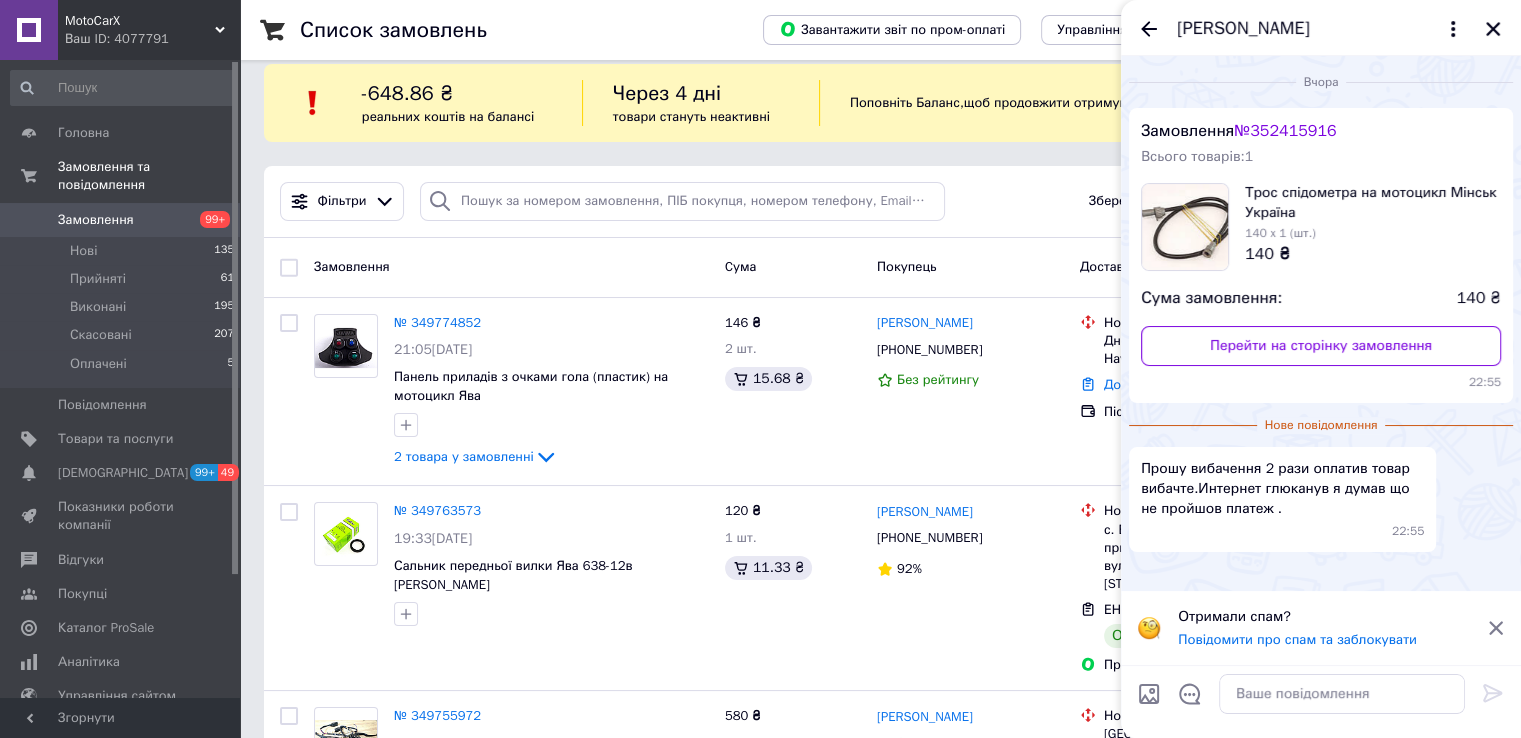 scroll, scrollTop: 0, scrollLeft: 0, axis: both 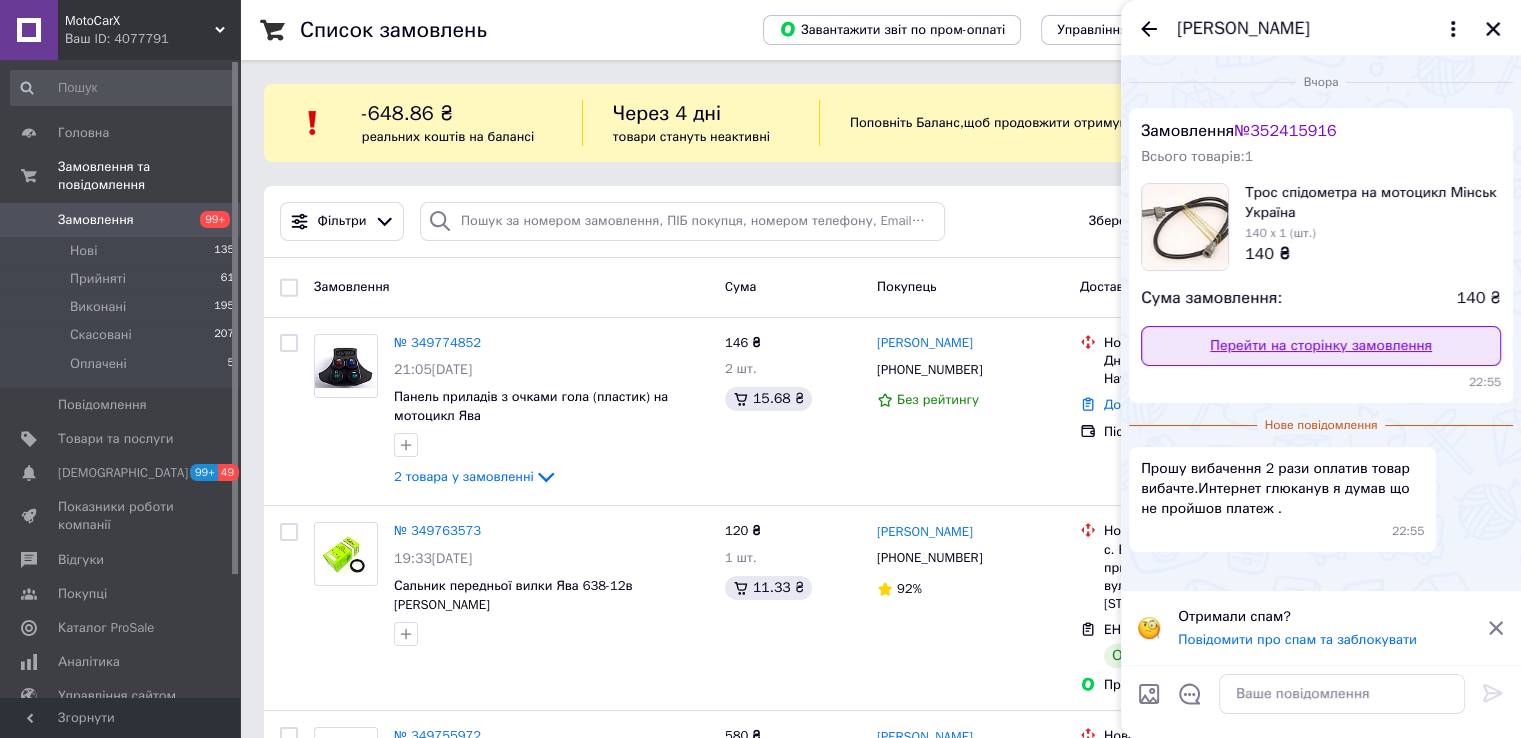 click on "Перейти на сторінку замовлення" at bounding box center [1321, 346] 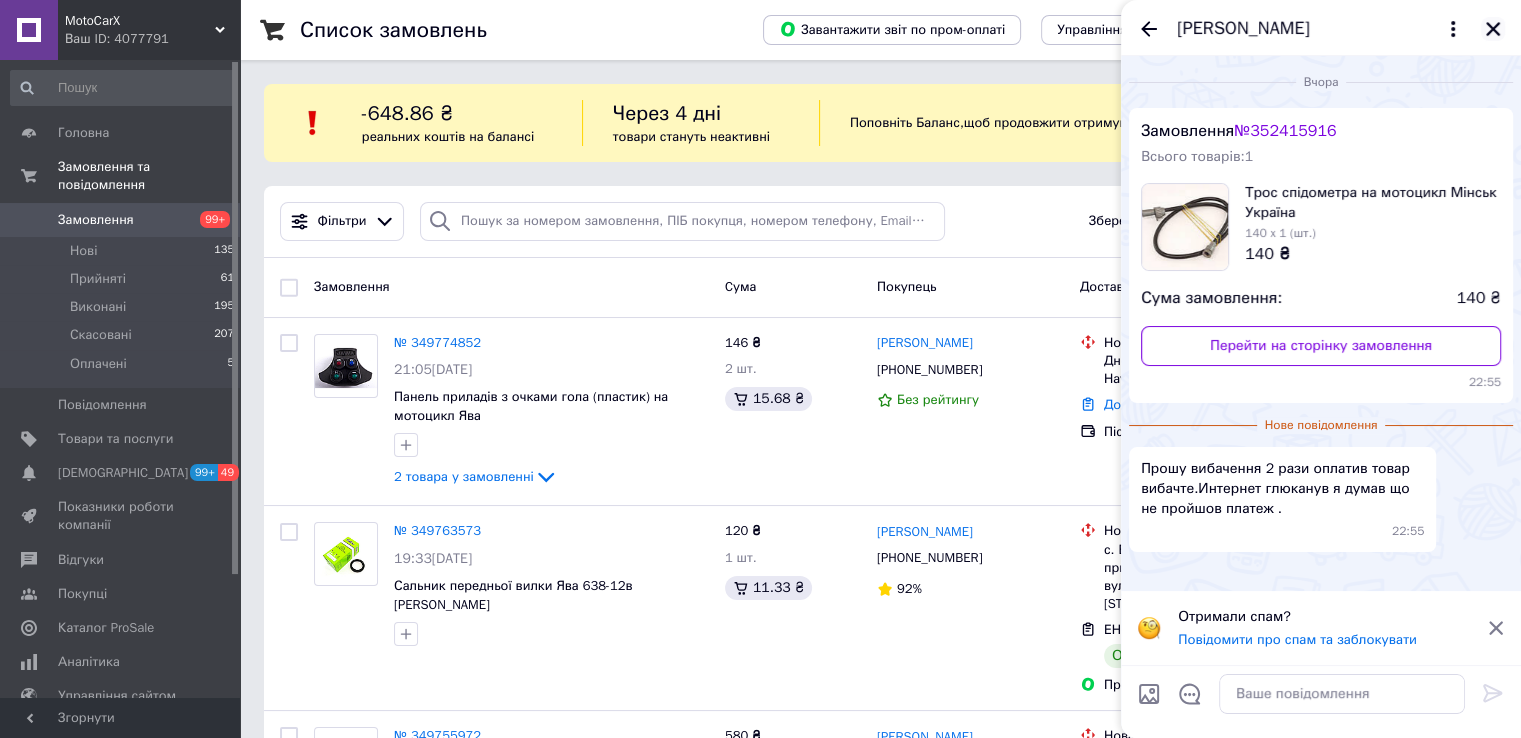 click 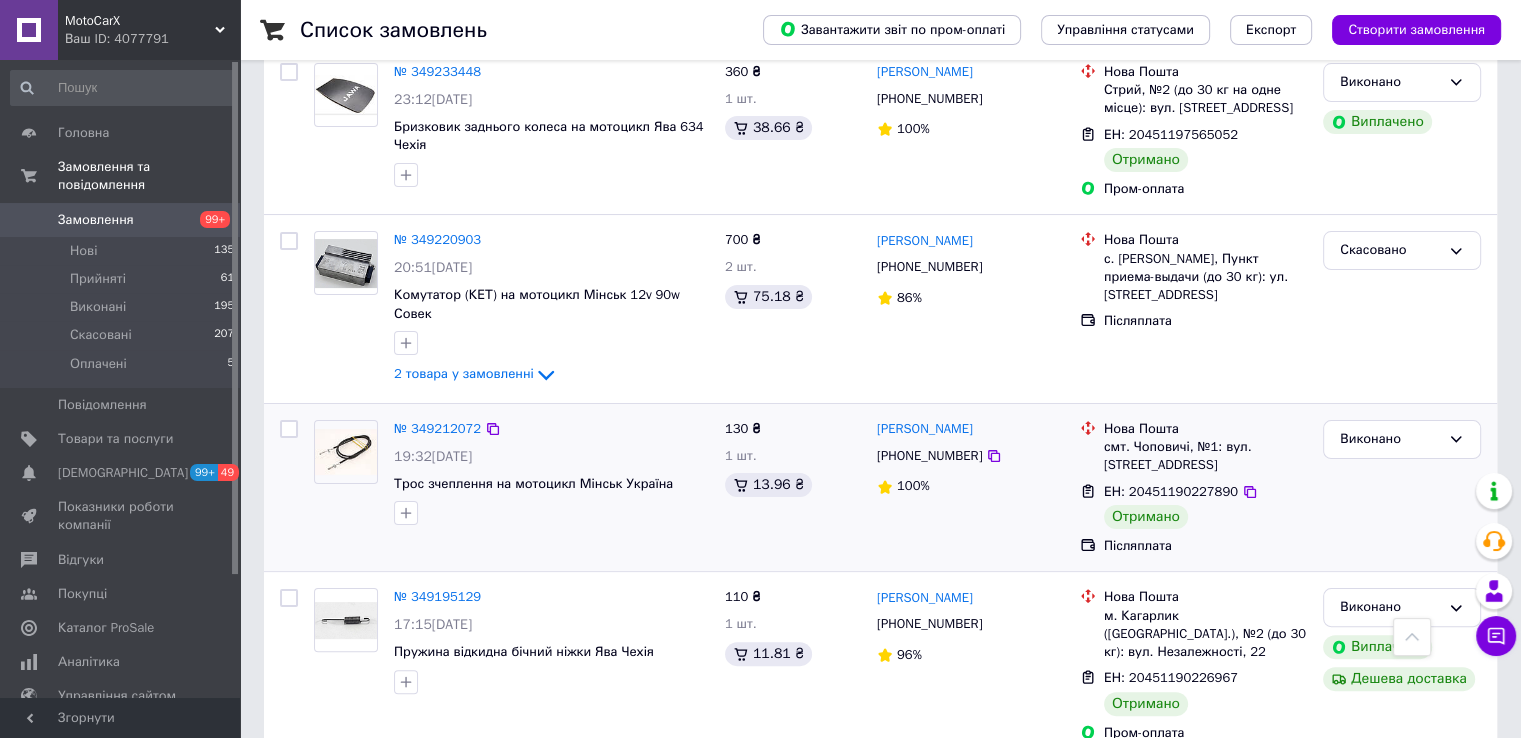 scroll, scrollTop: 8100, scrollLeft: 0, axis: vertical 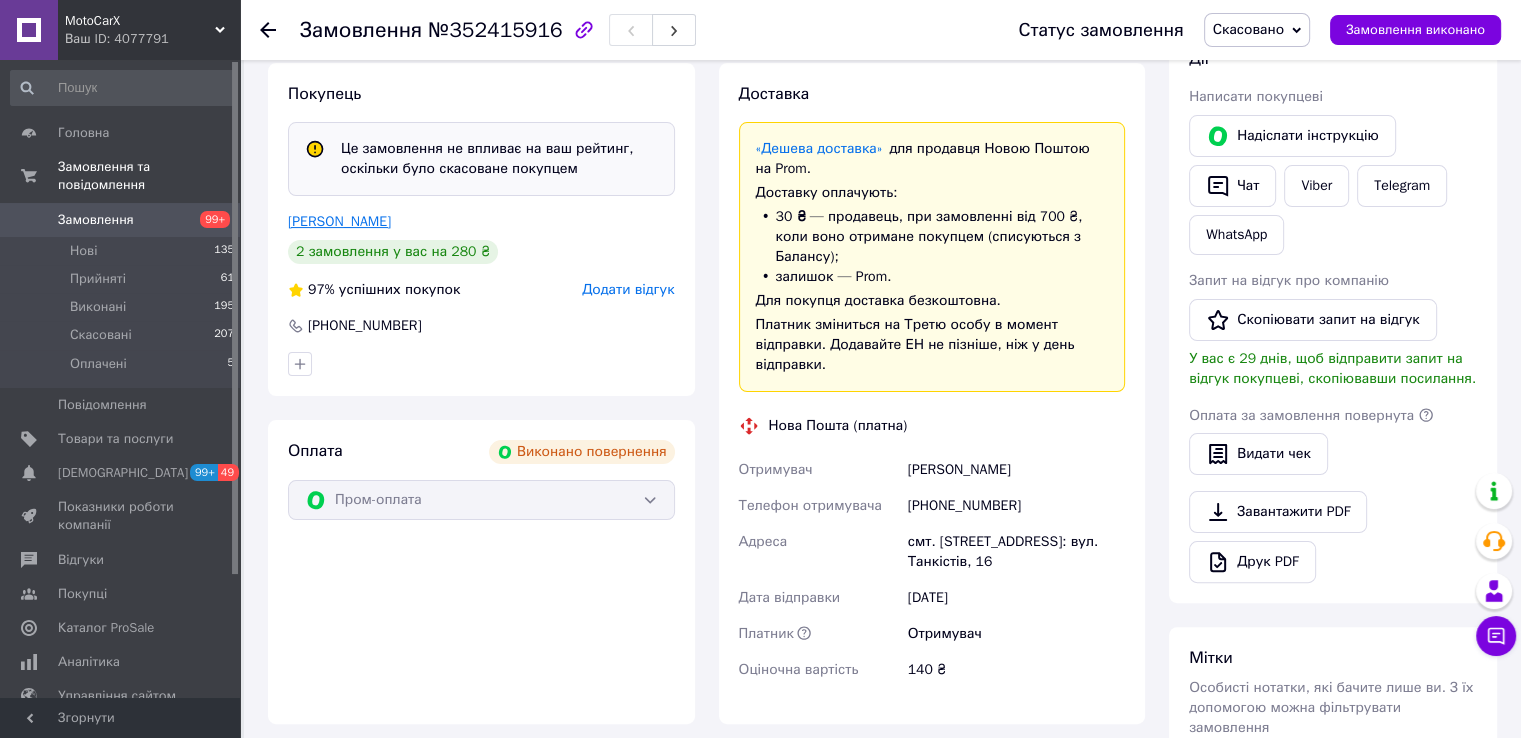 click on "[PERSON_NAME]" at bounding box center (339, 221) 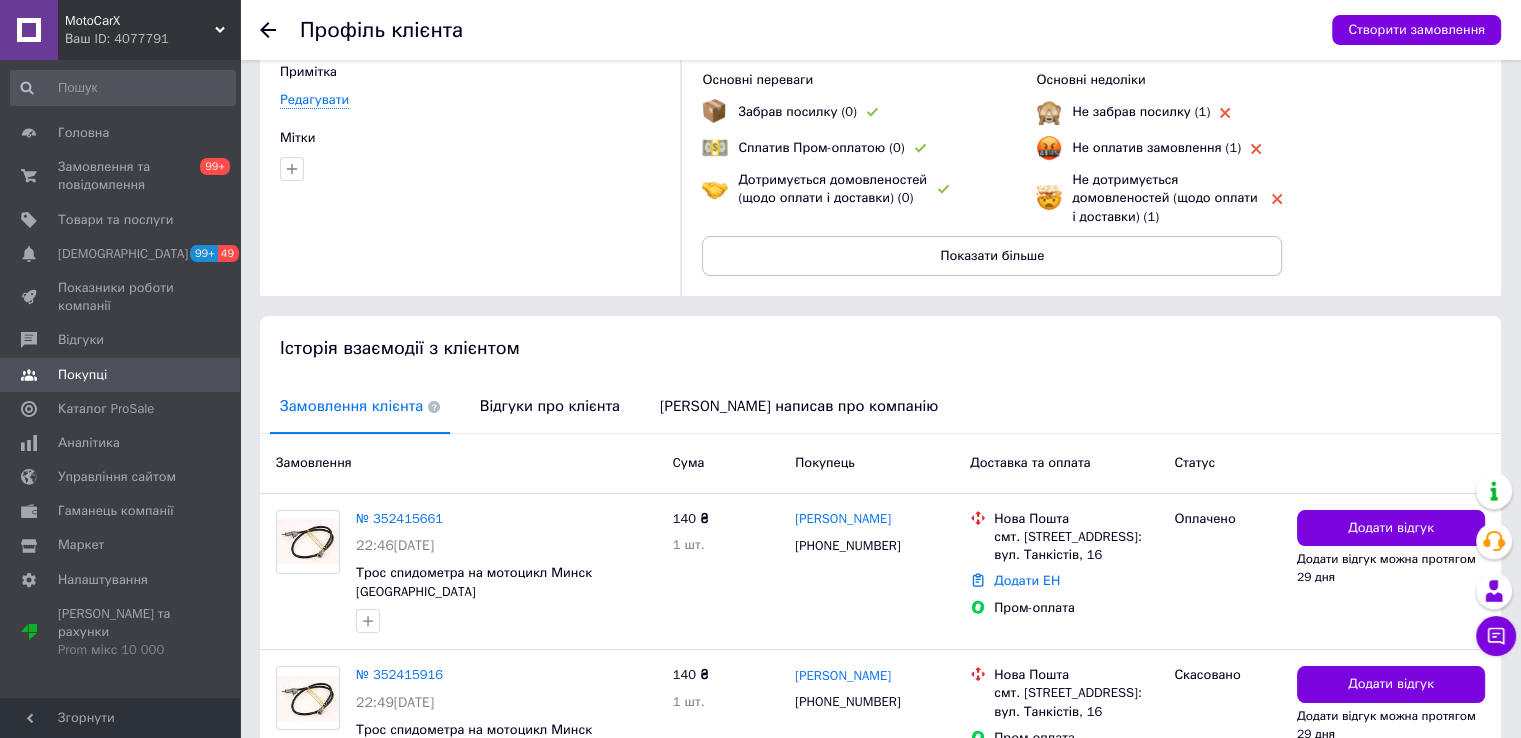 scroll, scrollTop: 251, scrollLeft: 0, axis: vertical 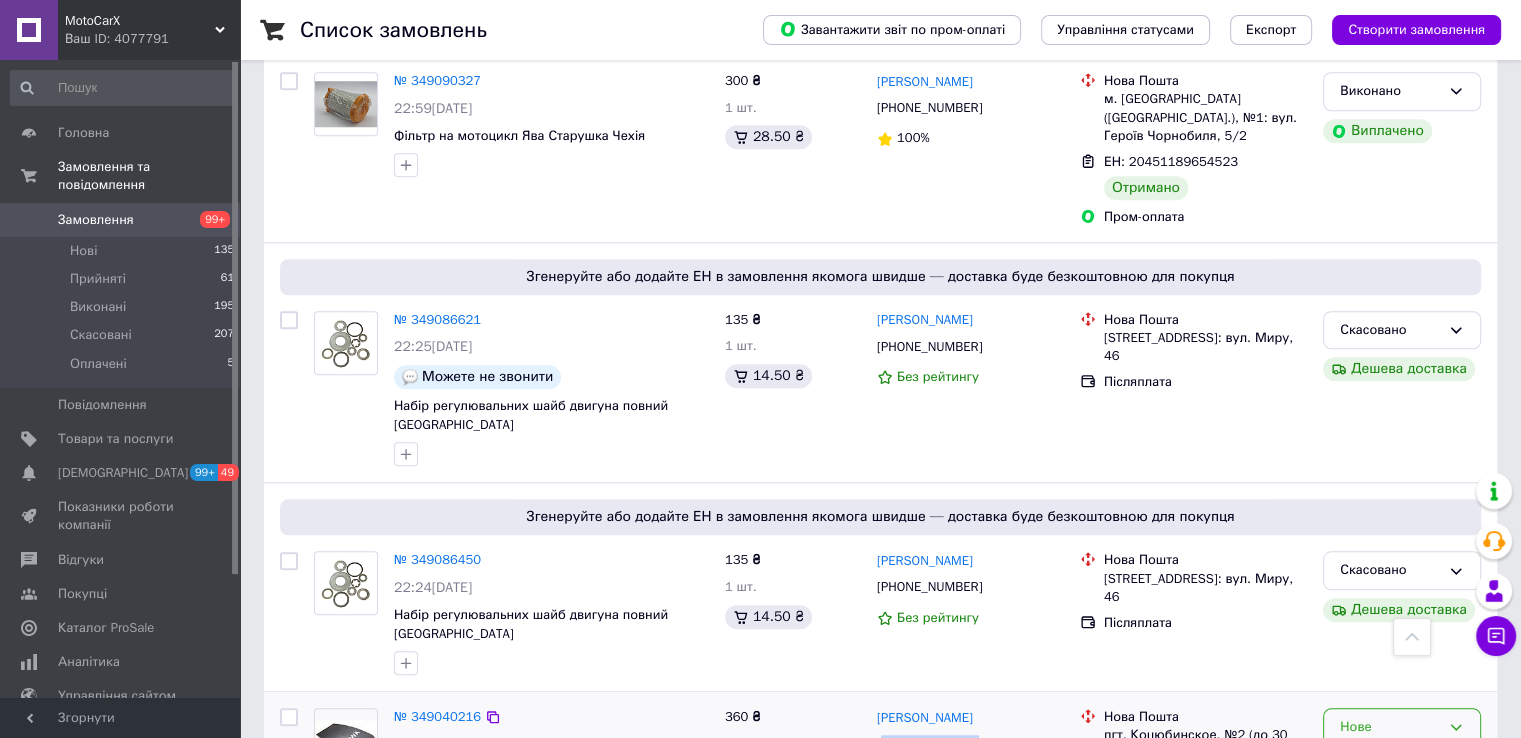 click on "Нове" at bounding box center (1390, 727) 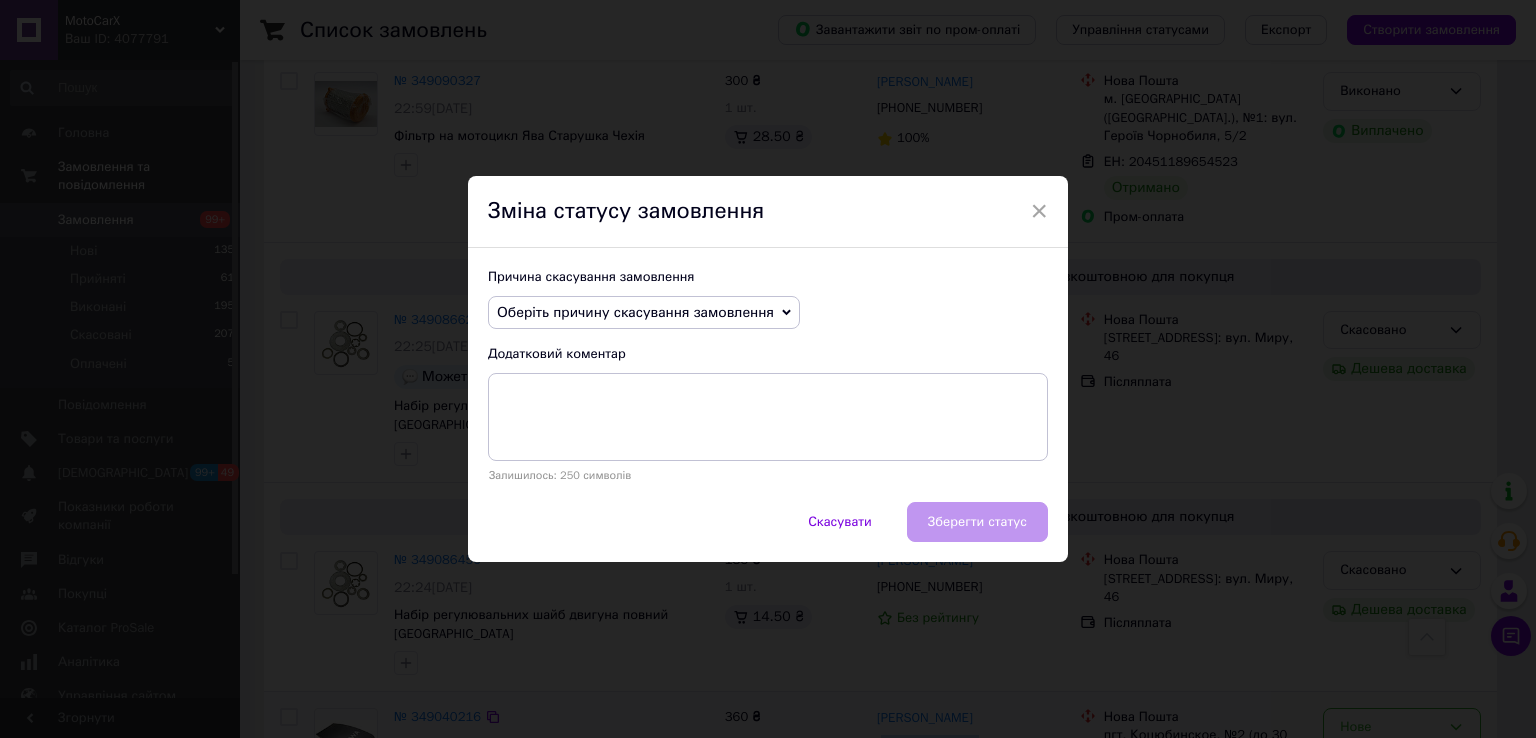 click on "Оберіть причину скасування замовлення" at bounding box center [635, 312] 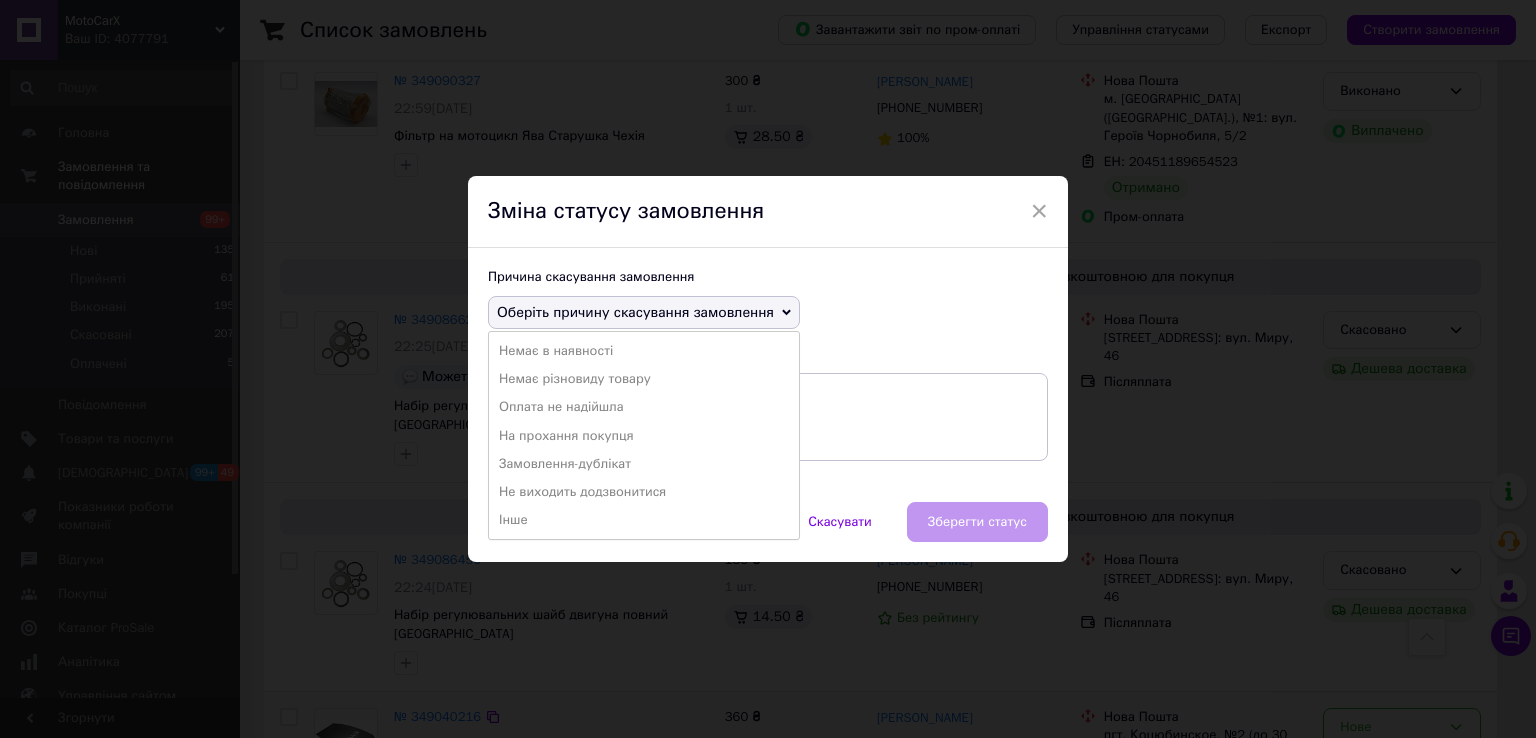 drag, startPoint x: 596, startPoint y: 463, endPoint x: 923, endPoint y: 497, distance: 328.76282 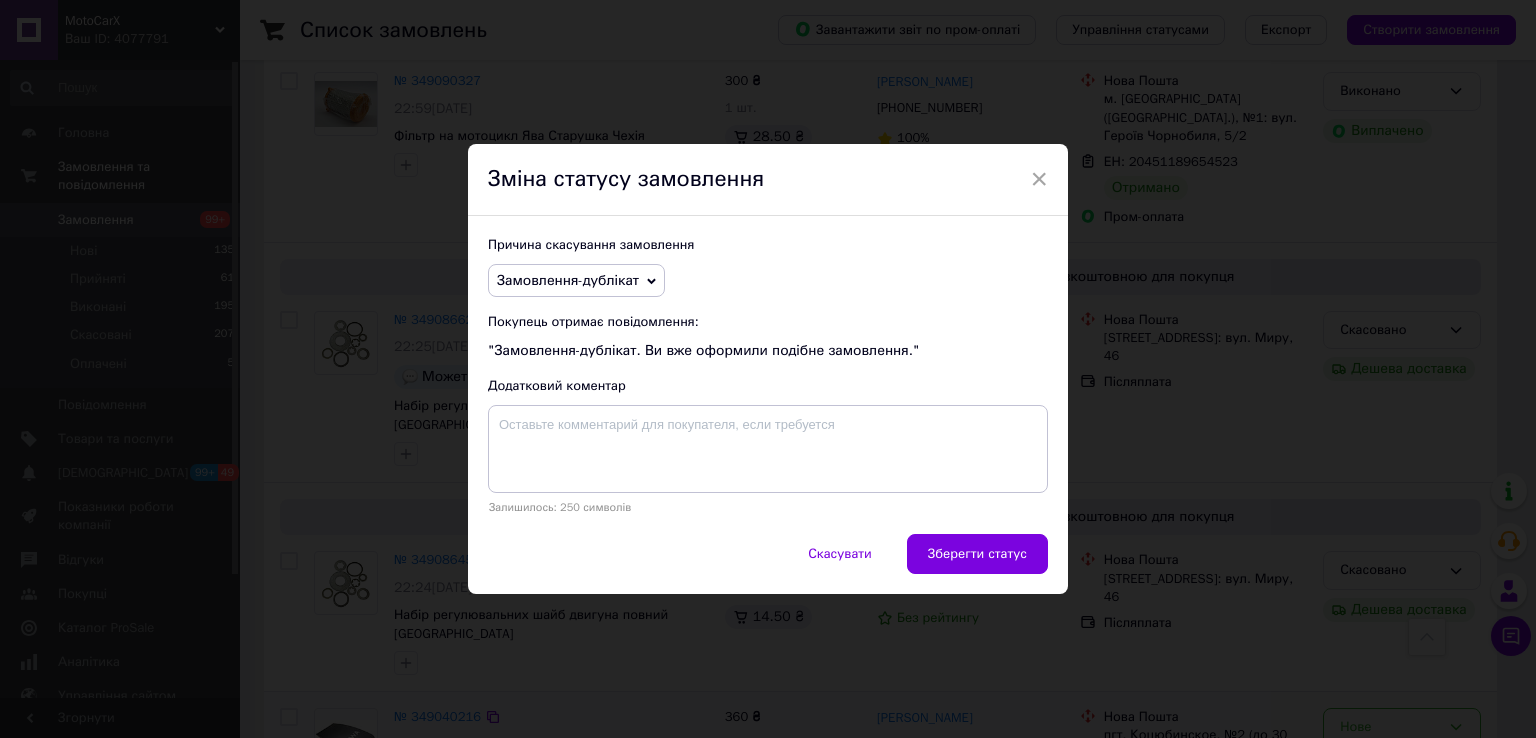 click on "Зберегти статус" at bounding box center [977, 554] 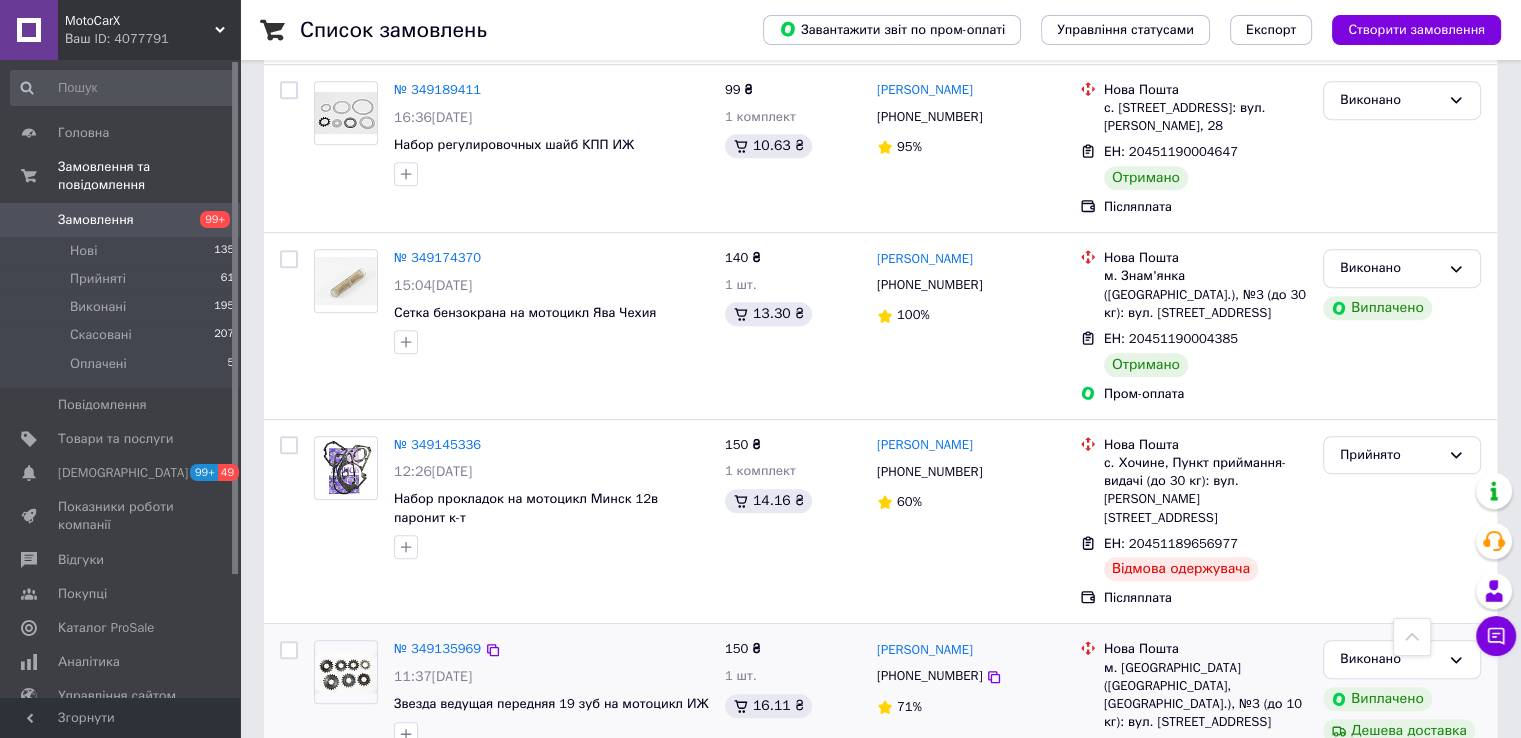 scroll, scrollTop: 8523, scrollLeft: 0, axis: vertical 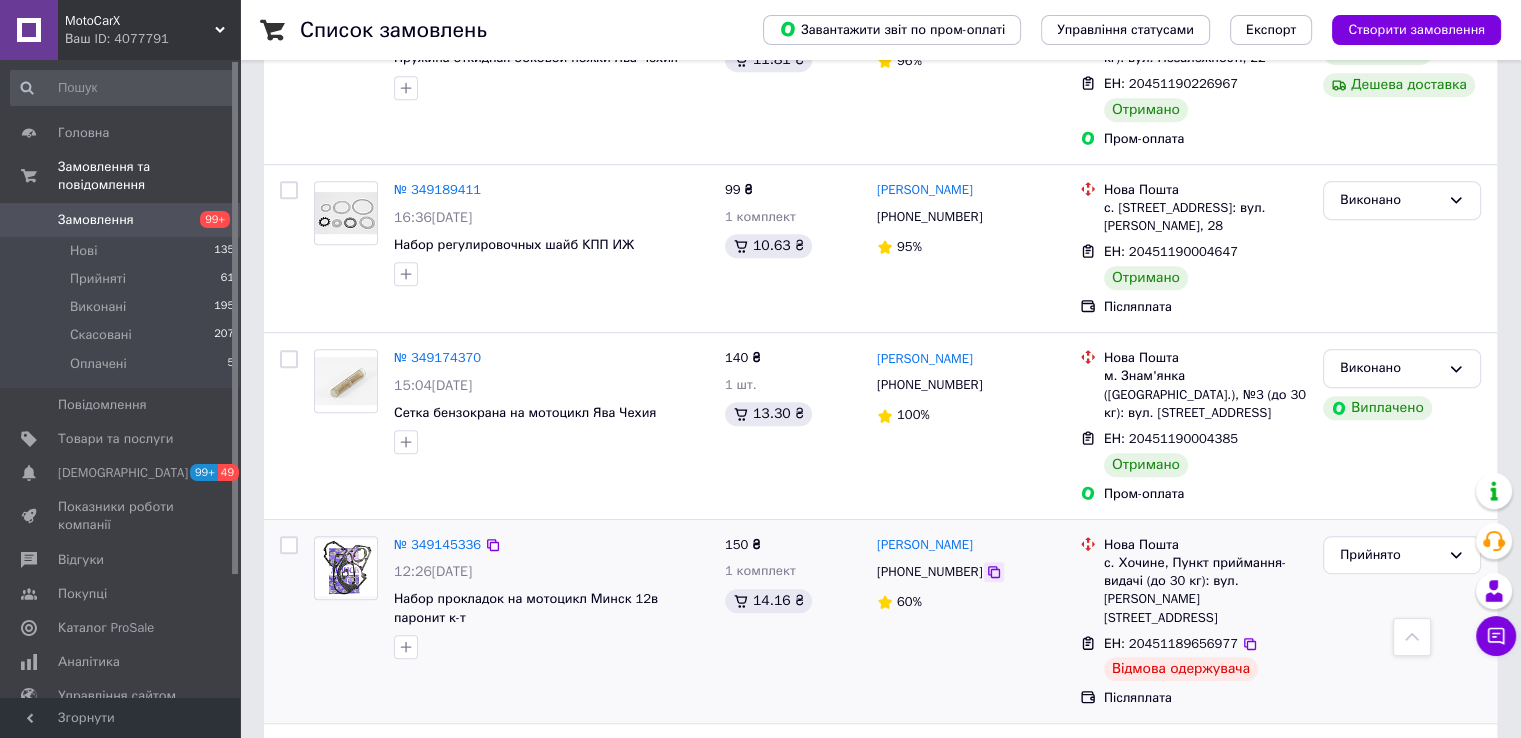 click 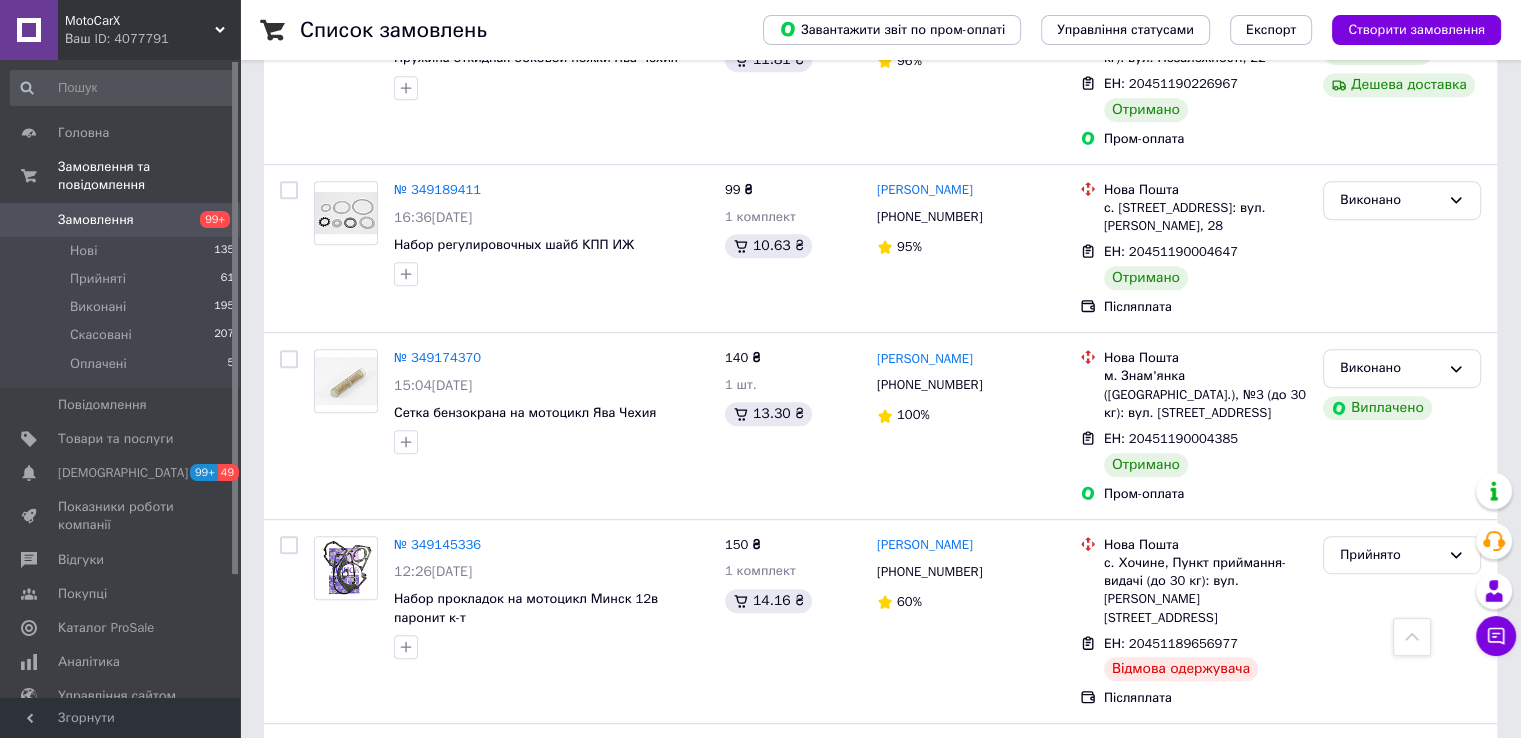 click at bounding box center (123, 88) 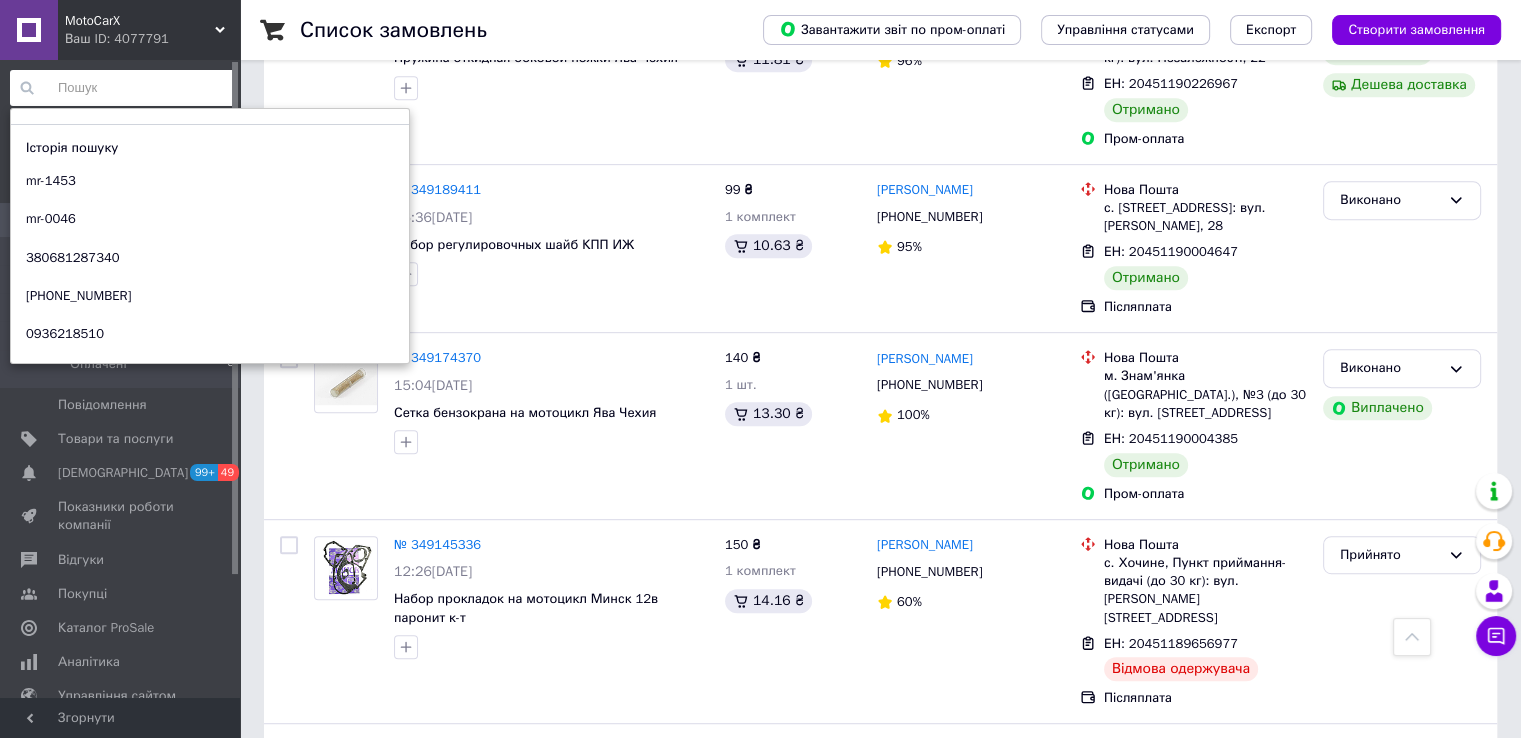 paste on "mr-2273" 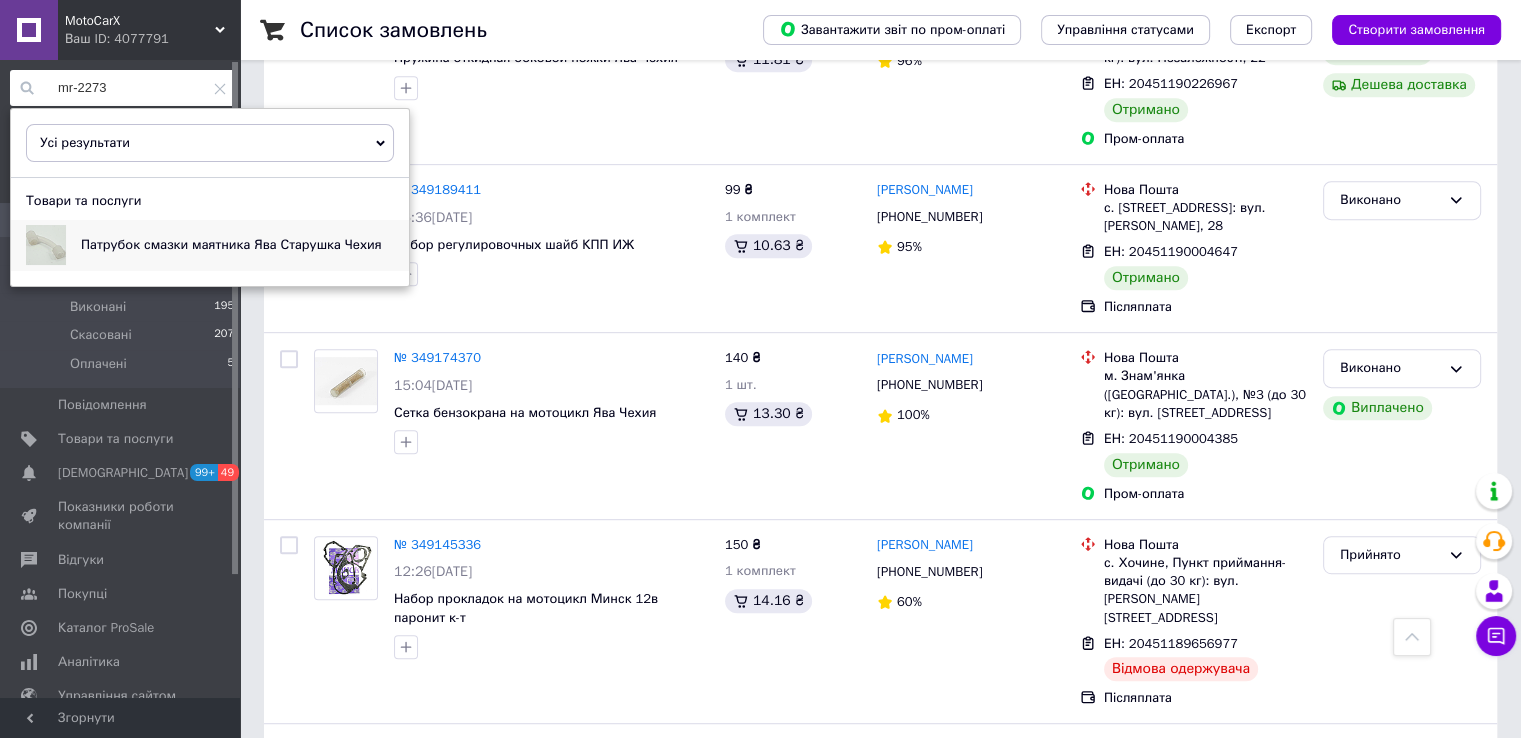 type on "mr-2273" 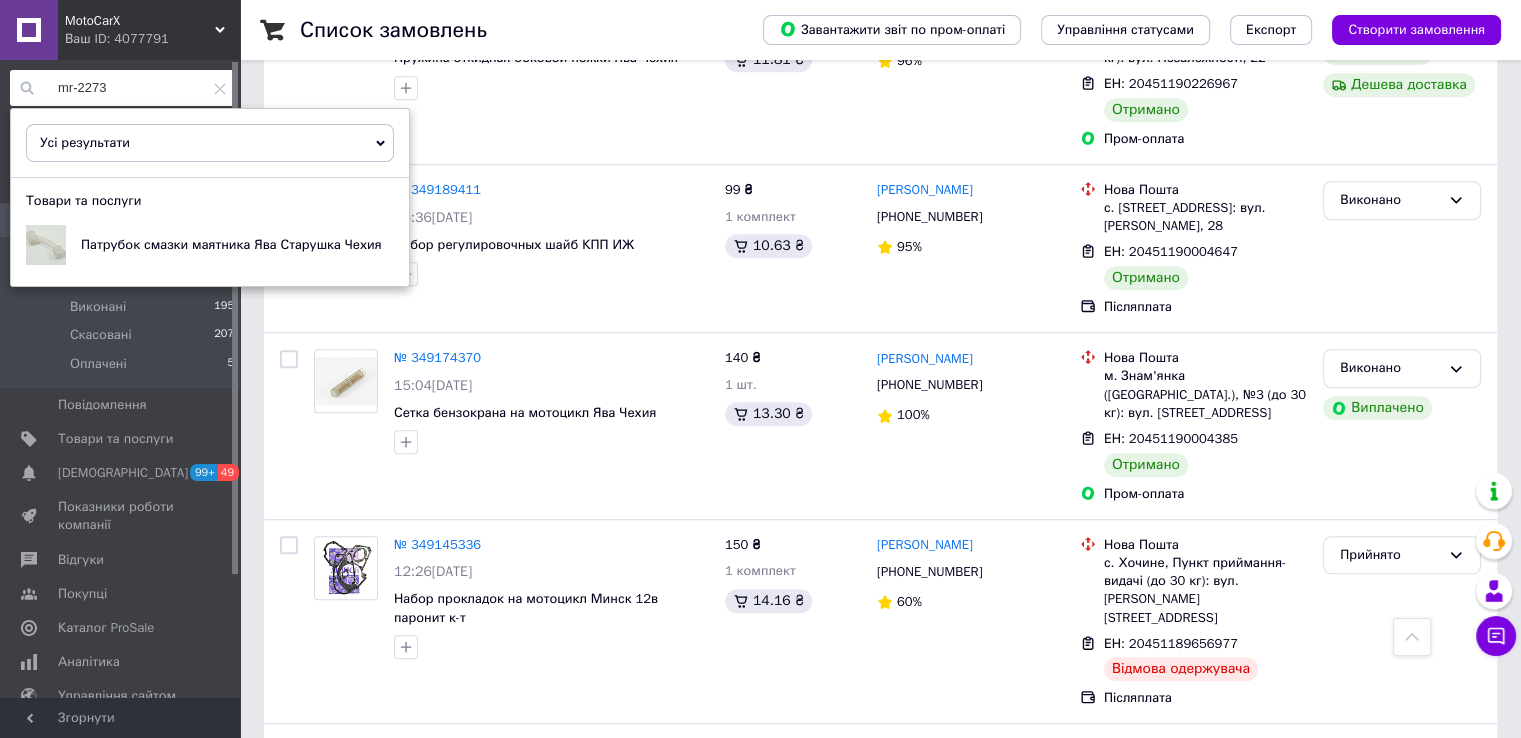 click 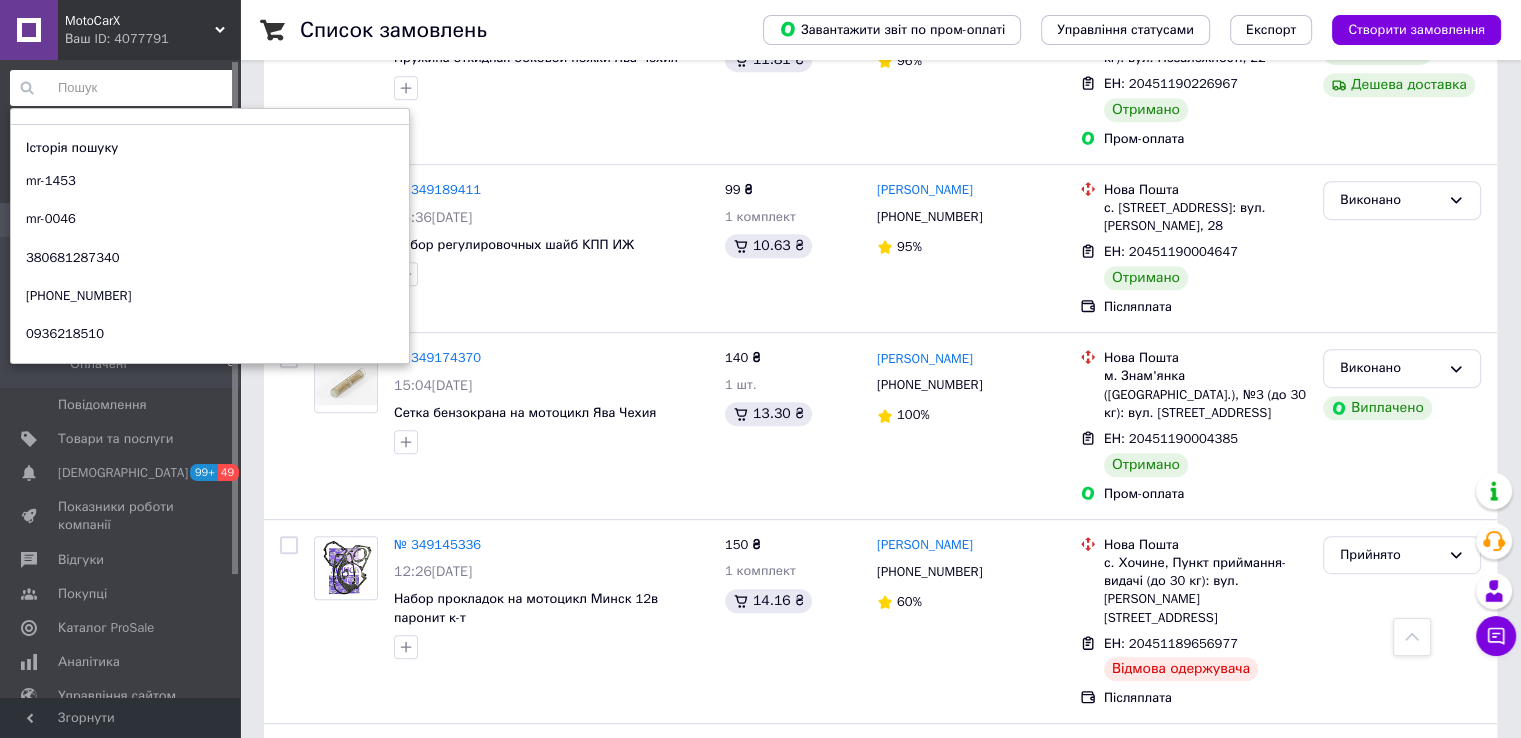 click on "Список замовлень   Завантажити звіт по пром-оплаті Управління статусами Експорт Створити замовлення -648.86 ₴ реальних коштів на балансі Через 4 дні товари стануть неактивні Поповніть Баланс ,  щоб продовжити отримувати замовлення Поповнити баланс Фільтри Збережені фільтри: Усі (603) Замовлення Cума Покупець Доставка та оплата Статус № 349774852 21:05, 24.06.2025 Панель приборов с глазками голая (пластик) на мотоцикл Ява 2 товара у замовленні 146 ₴ 2 шт. 15.68 ₴ Артём Радионов +380971121350 Без рейтингу Нова Пошта Днепр, №86 (до 30 кг): просп. Науки, 82 Додати ЕН Післяплата Нове 120 ₴ 92%" at bounding box center (880, 557) 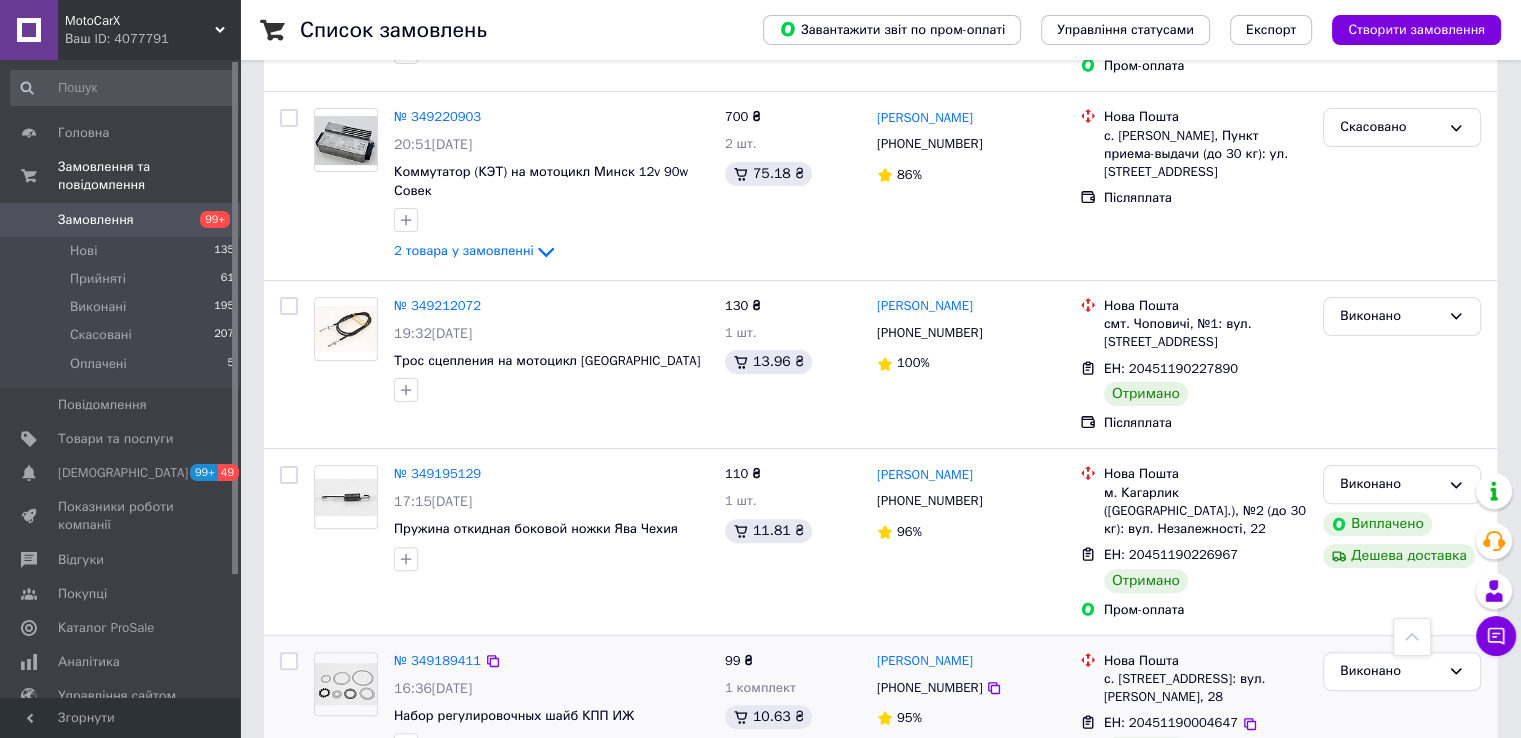scroll, scrollTop: 8023, scrollLeft: 0, axis: vertical 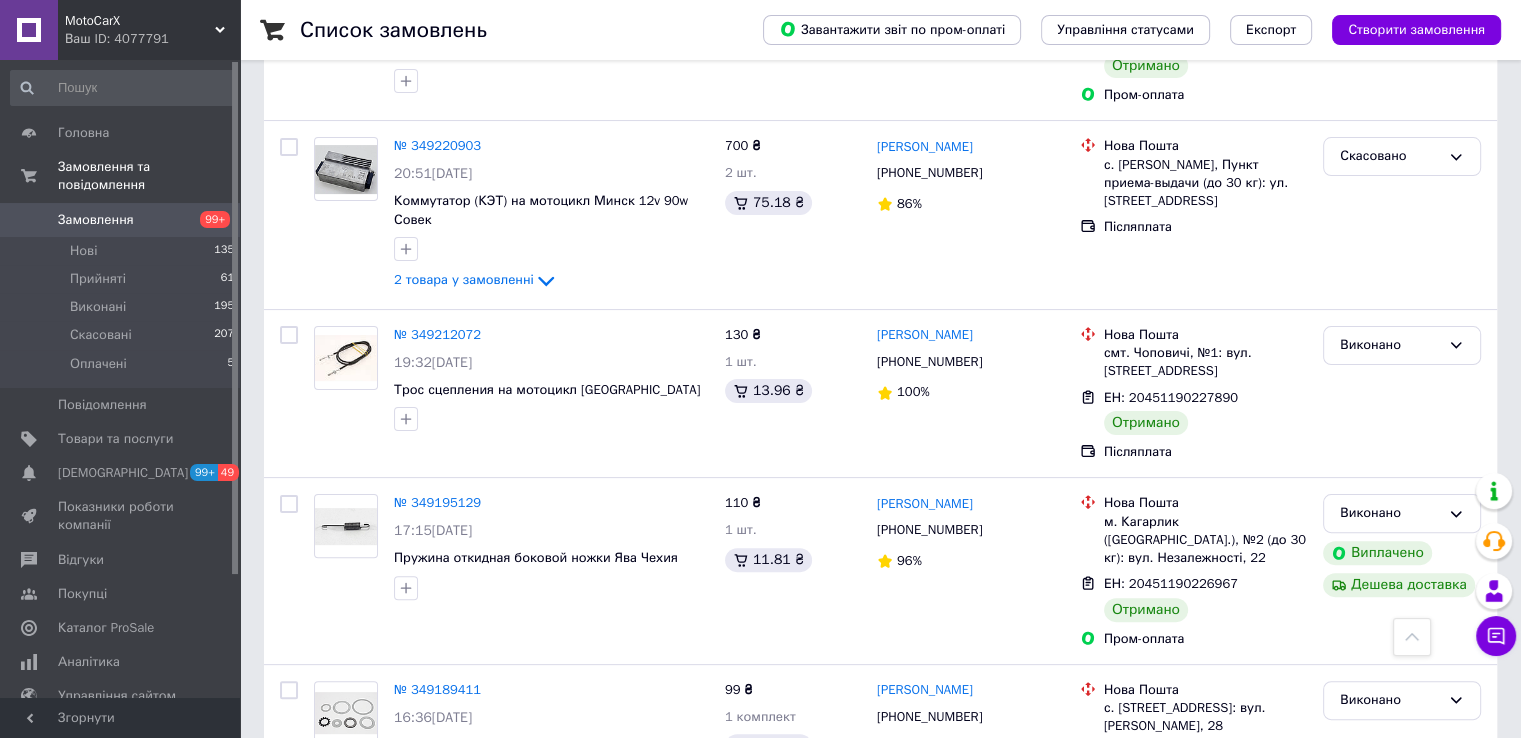click at bounding box center [123, 88] 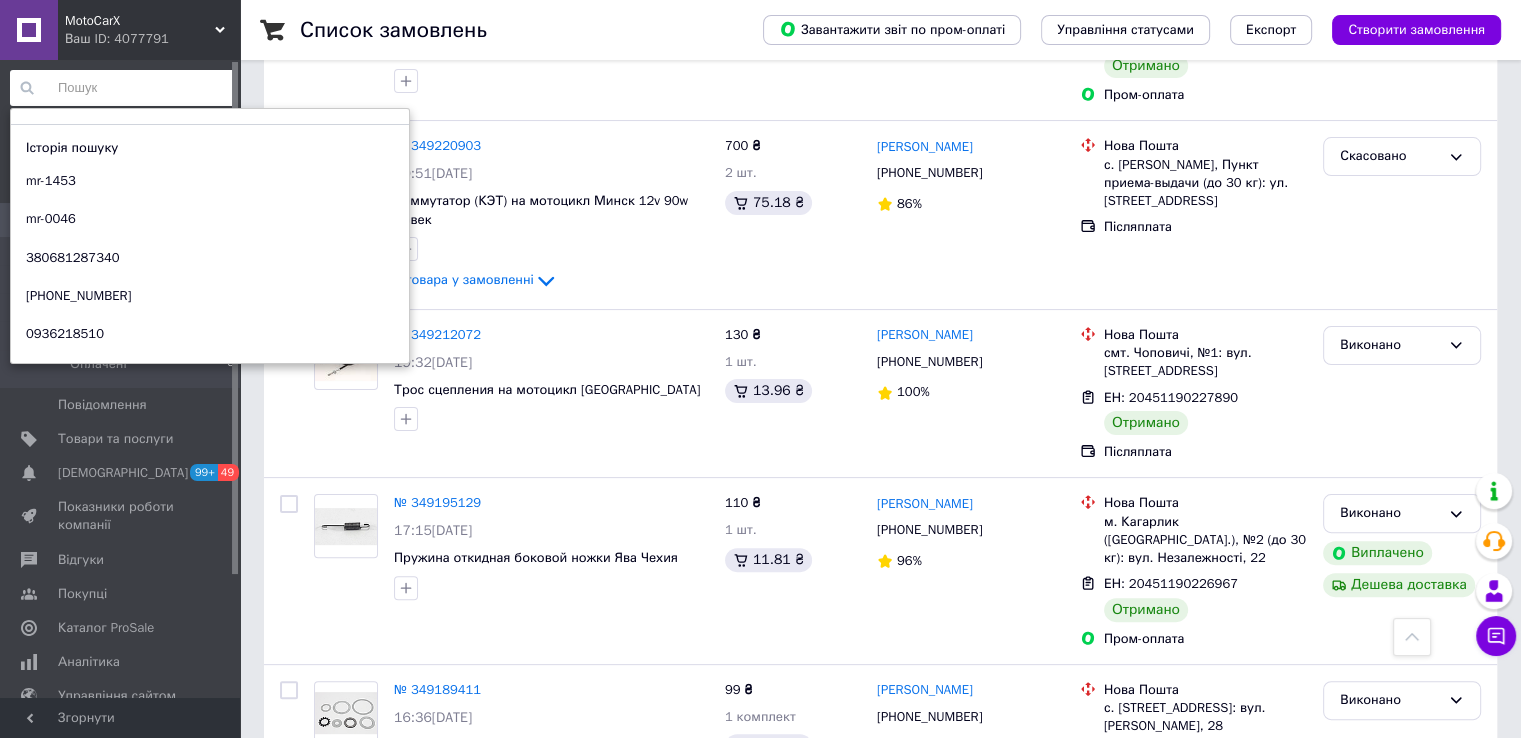 paste on "mr-1478" 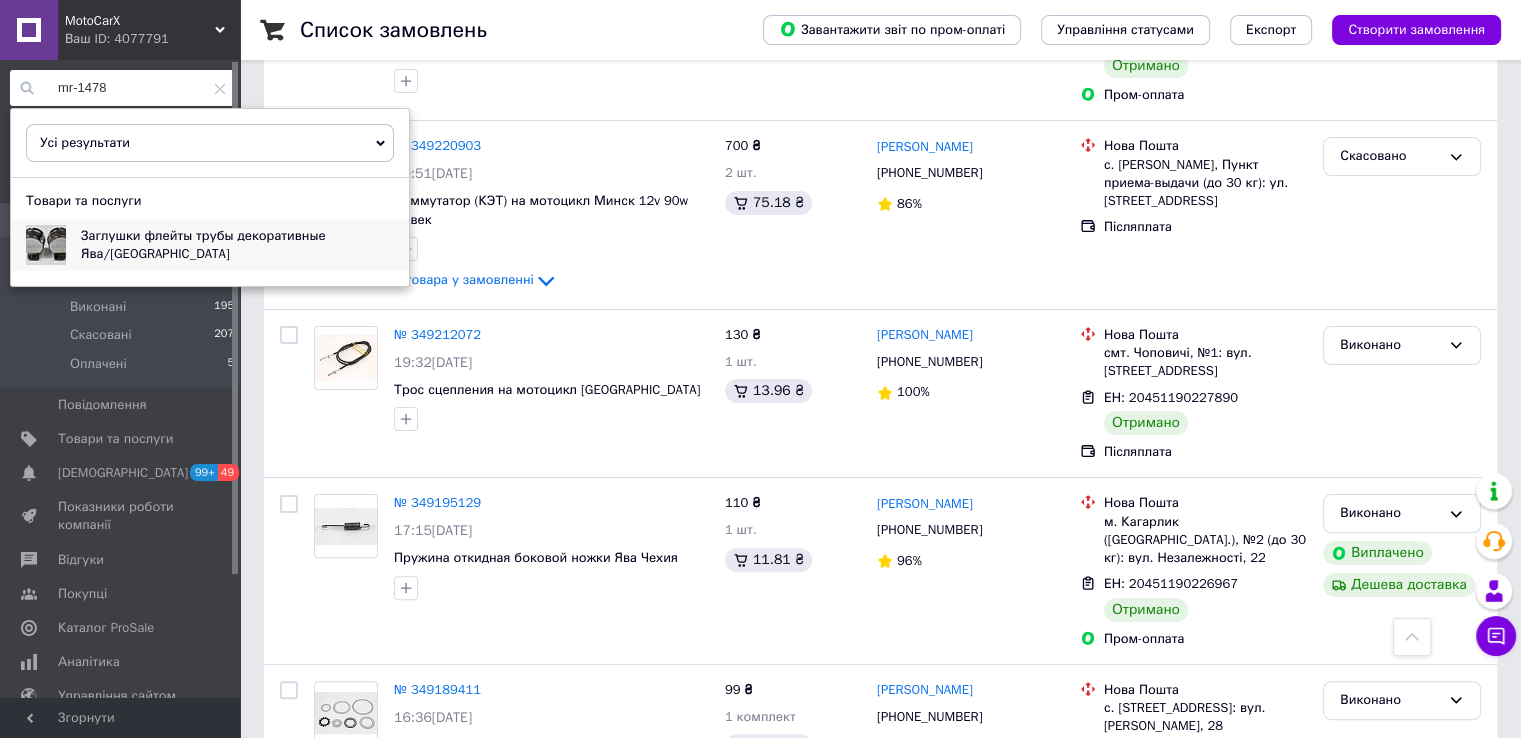 type on "mr-1478" 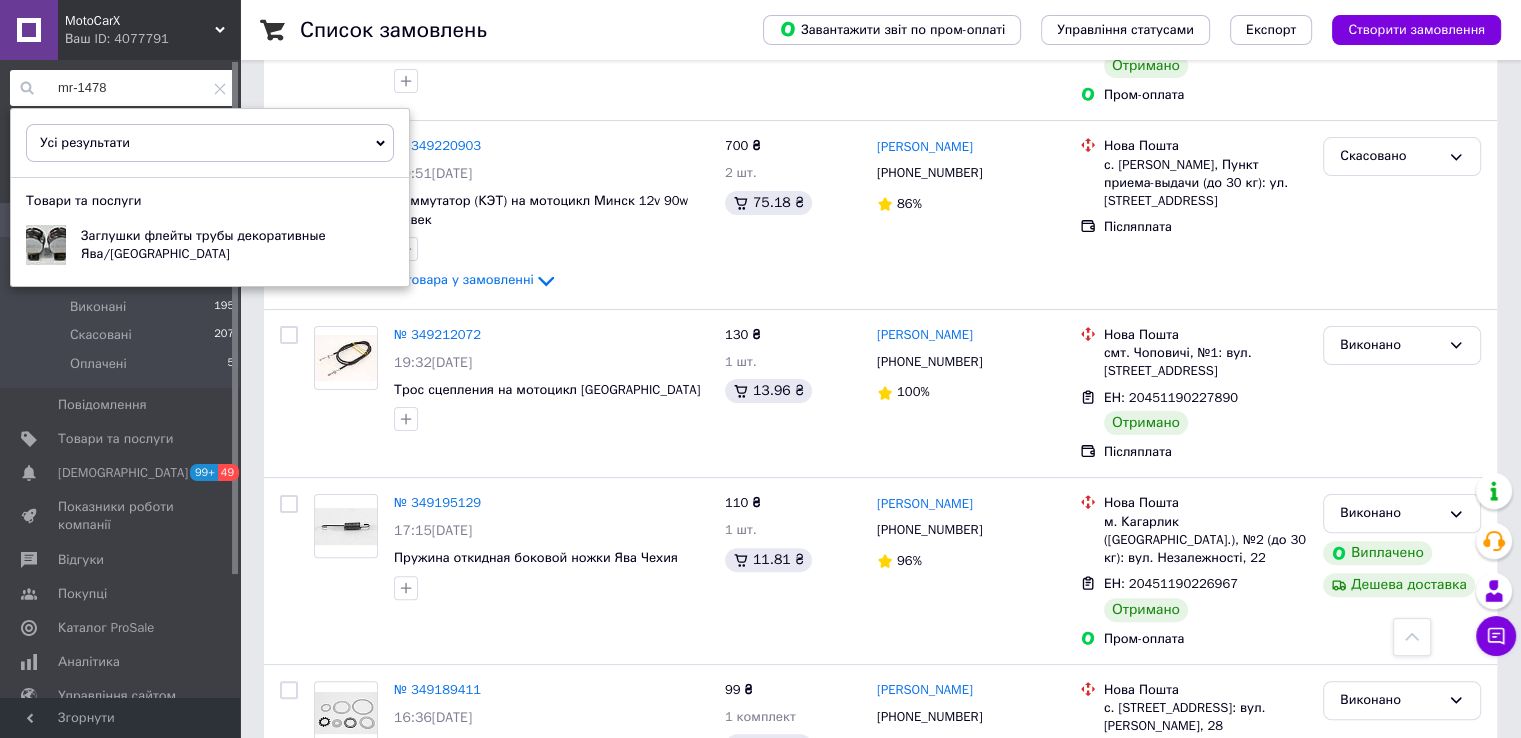 click 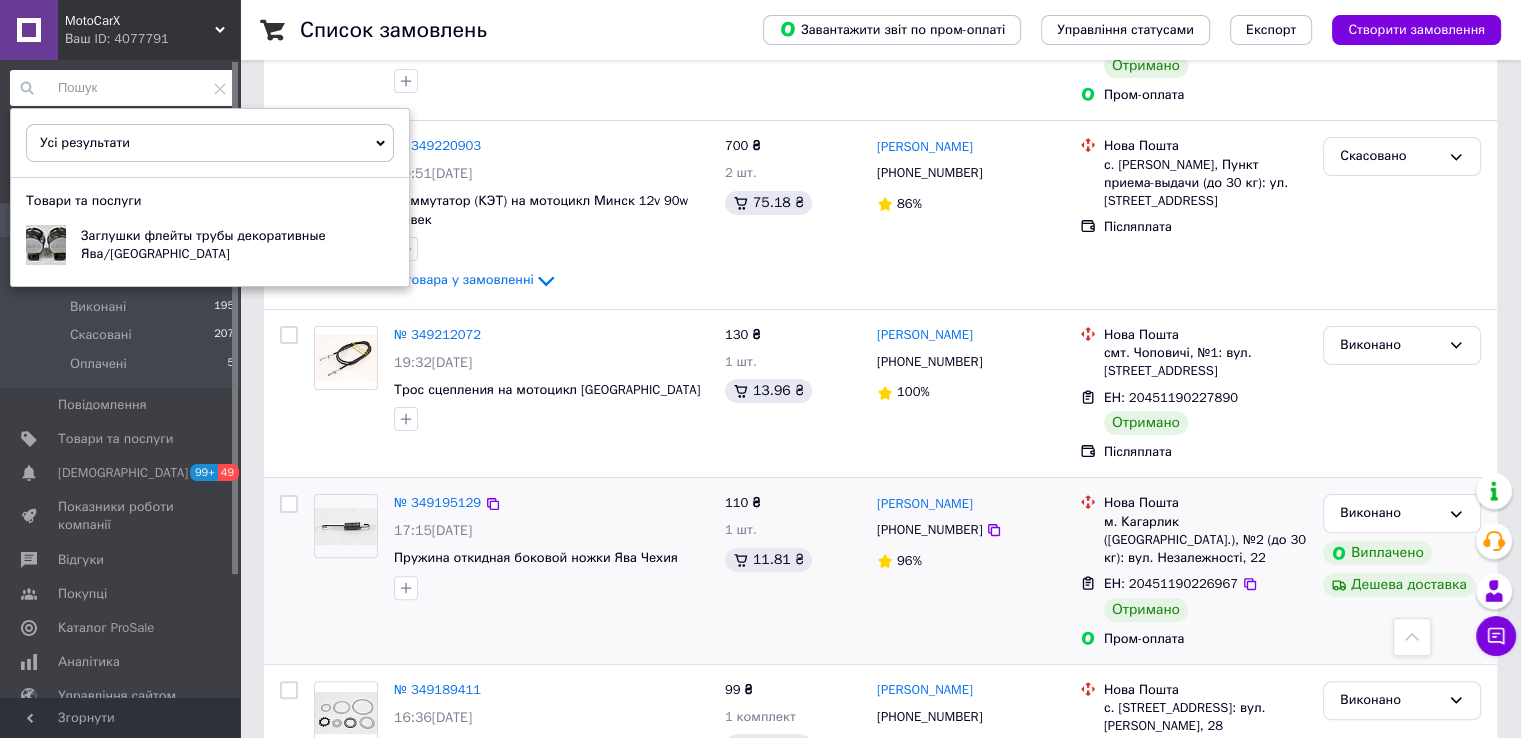 click at bounding box center (235, 318) 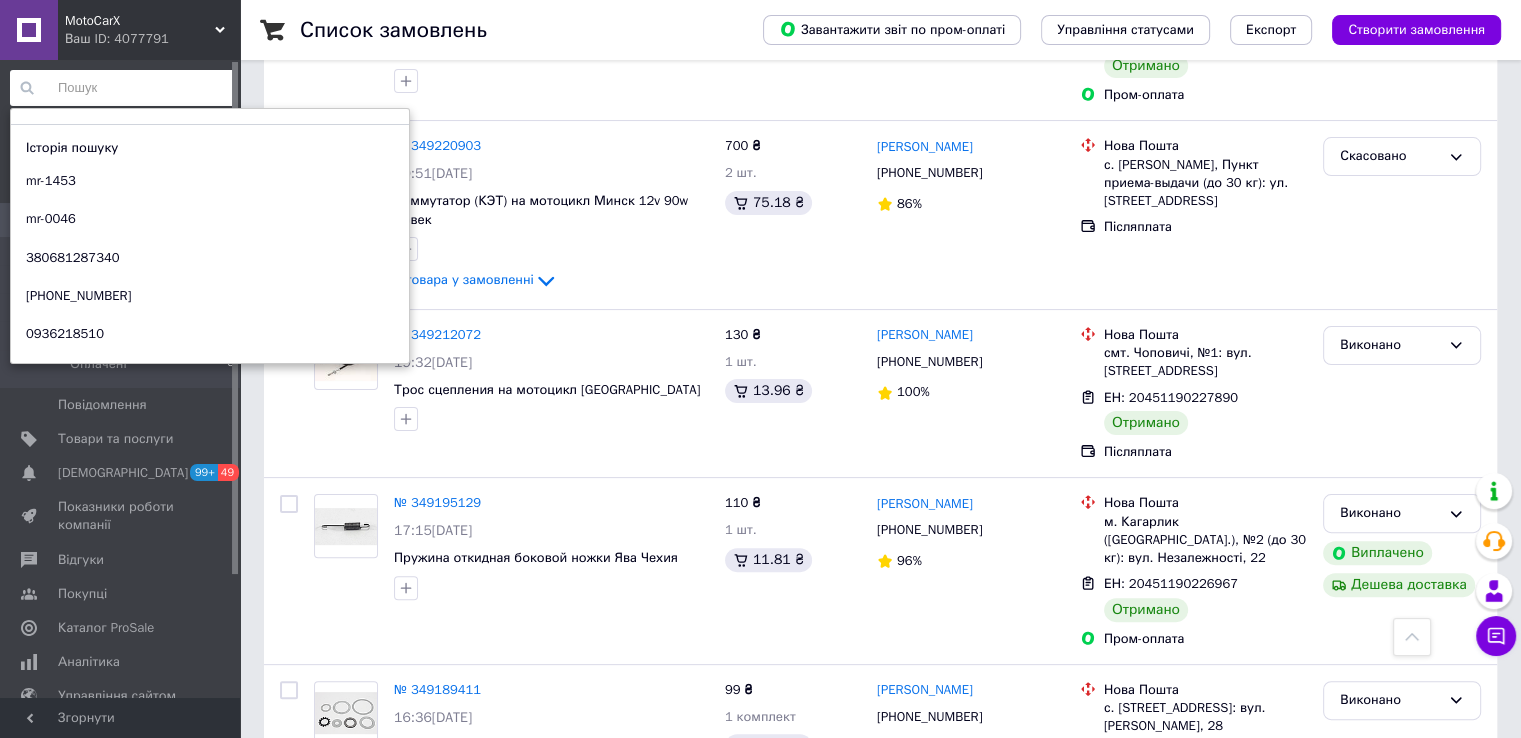 click on "Список замовлень   Завантажити звіт по пром-оплаті Управління статусами Експорт Створити замовлення -648.86 ₴ реальних коштів на балансі Через 4 дні товари стануть неактивні Поповніть Баланс ,  щоб продовжити отримувати замовлення Поповнити баланс Фільтри Збережені фільтри: Усі (603) Замовлення Cума Покупець Доставка та оплата Статус № 349774852 21:05, 24.06.2025 Панель приборов с глазками голая (пластик) на мотоцикл Ява 2 товара у замовленні 146 ₴ 2 шт. 15.68 ₴ Артём Радионов +380971121350 Без рейтингу Нова Пошта Днепр, №86 (до 30 кг): просп. Науки, 82 Додати ЕН Післяплата Нове 120 ₴ 92%" at bounding box center (880, 1057) 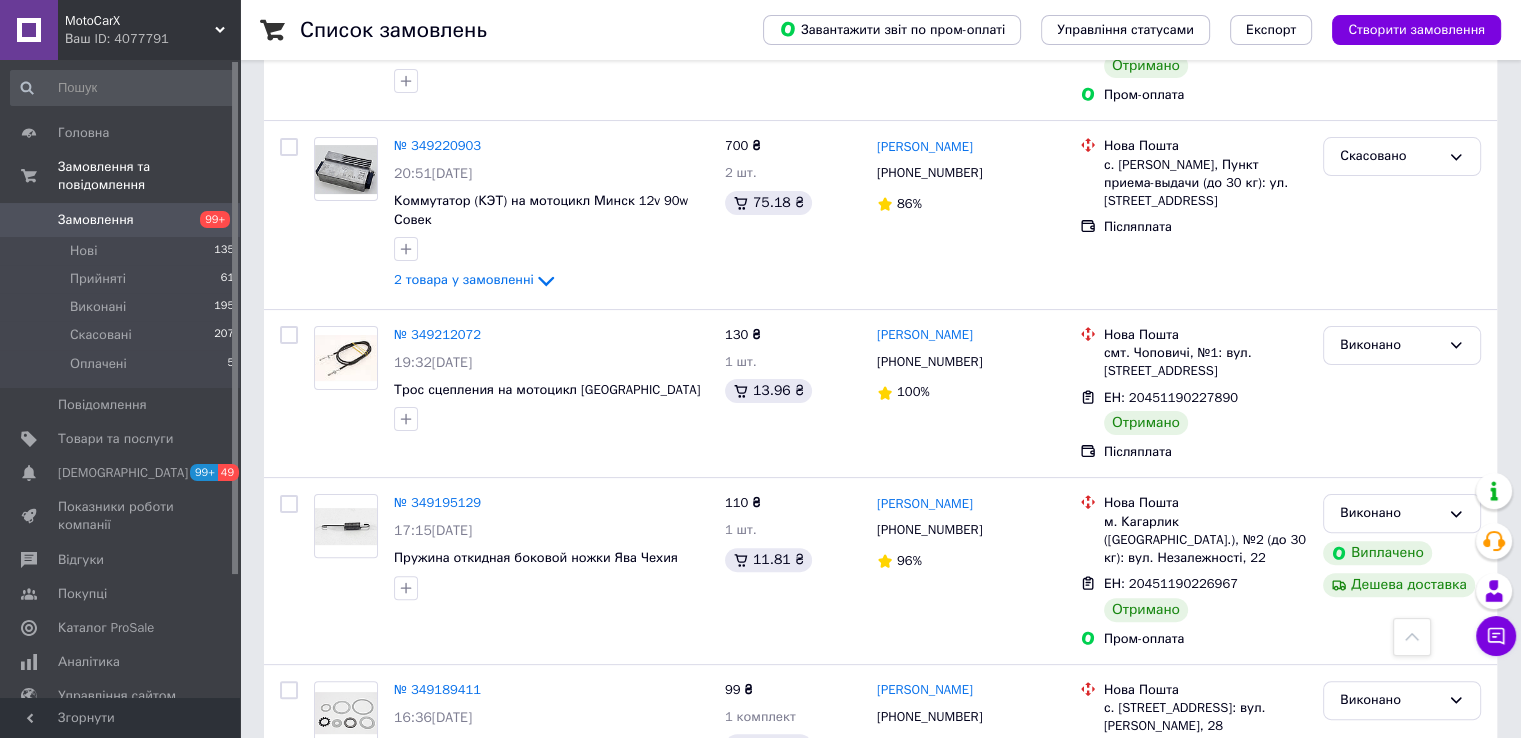 click at bounding box center [123, 88] 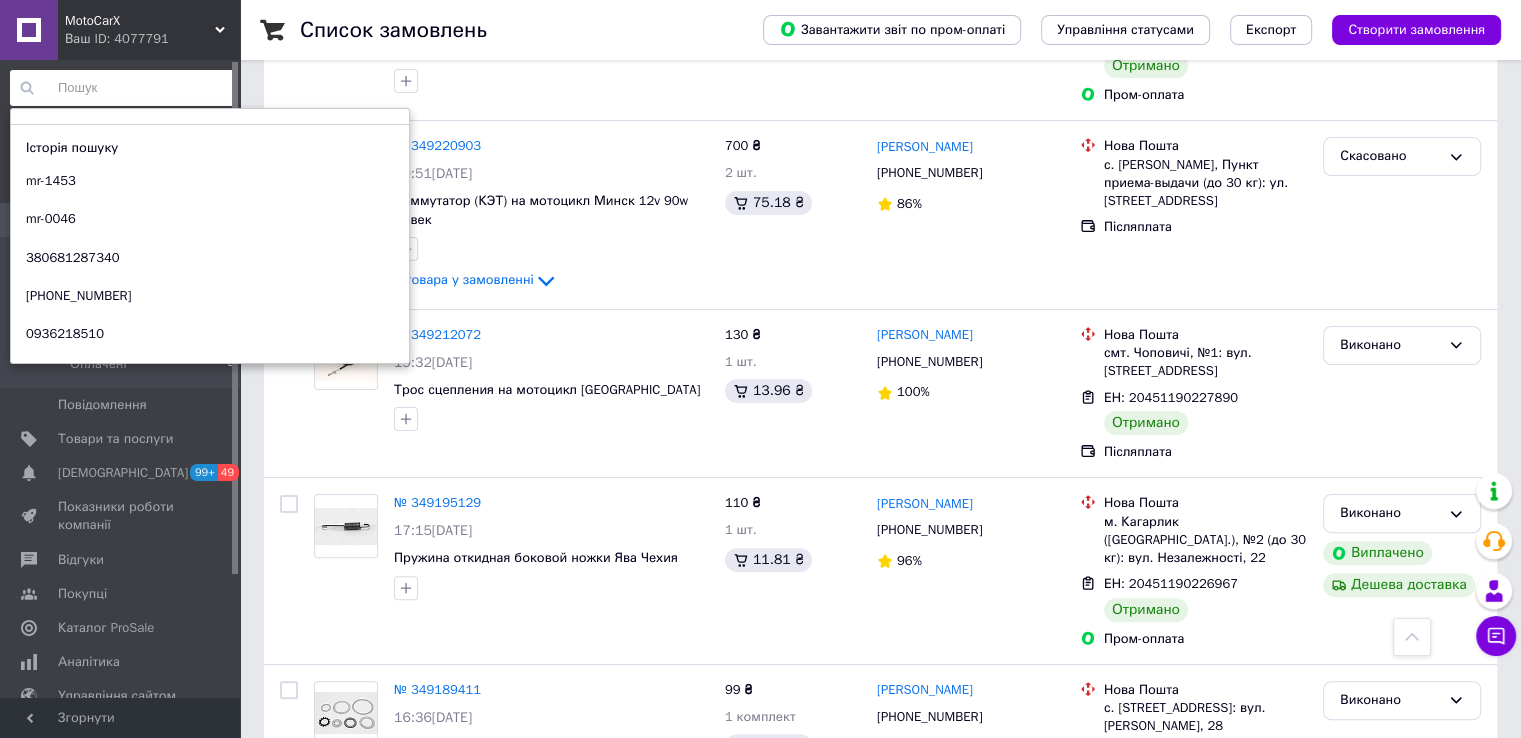 paste on "mr-1670" 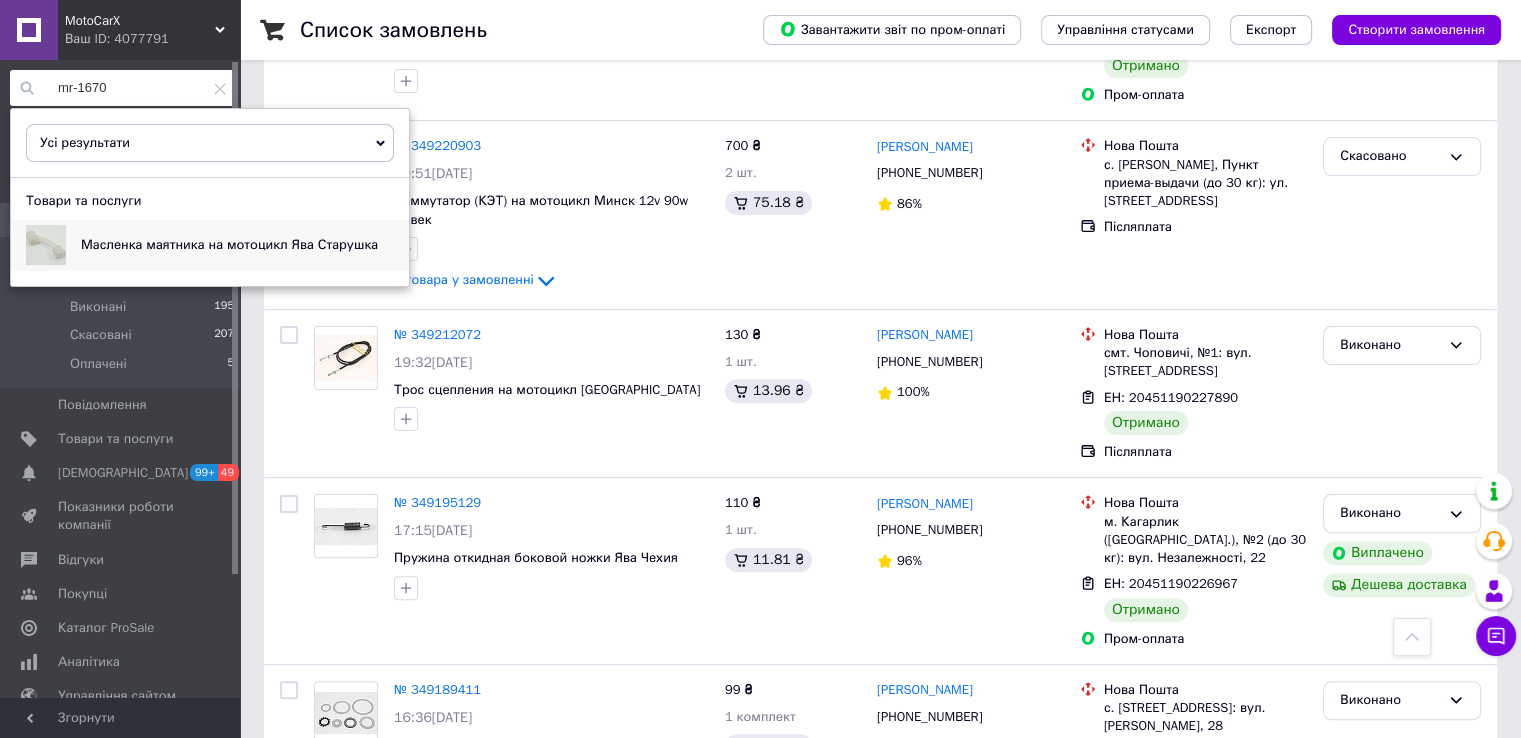 type on "mr-1670" 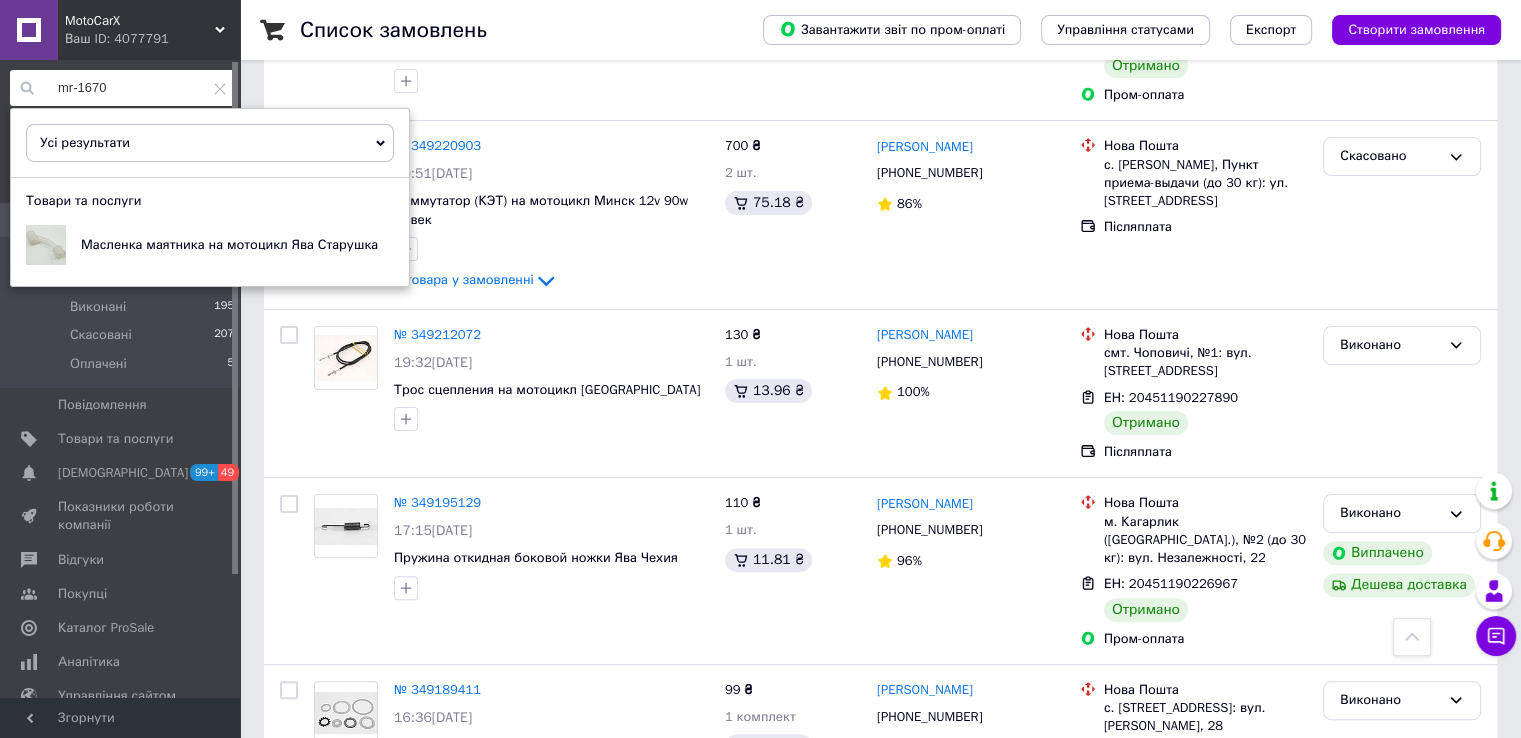 click 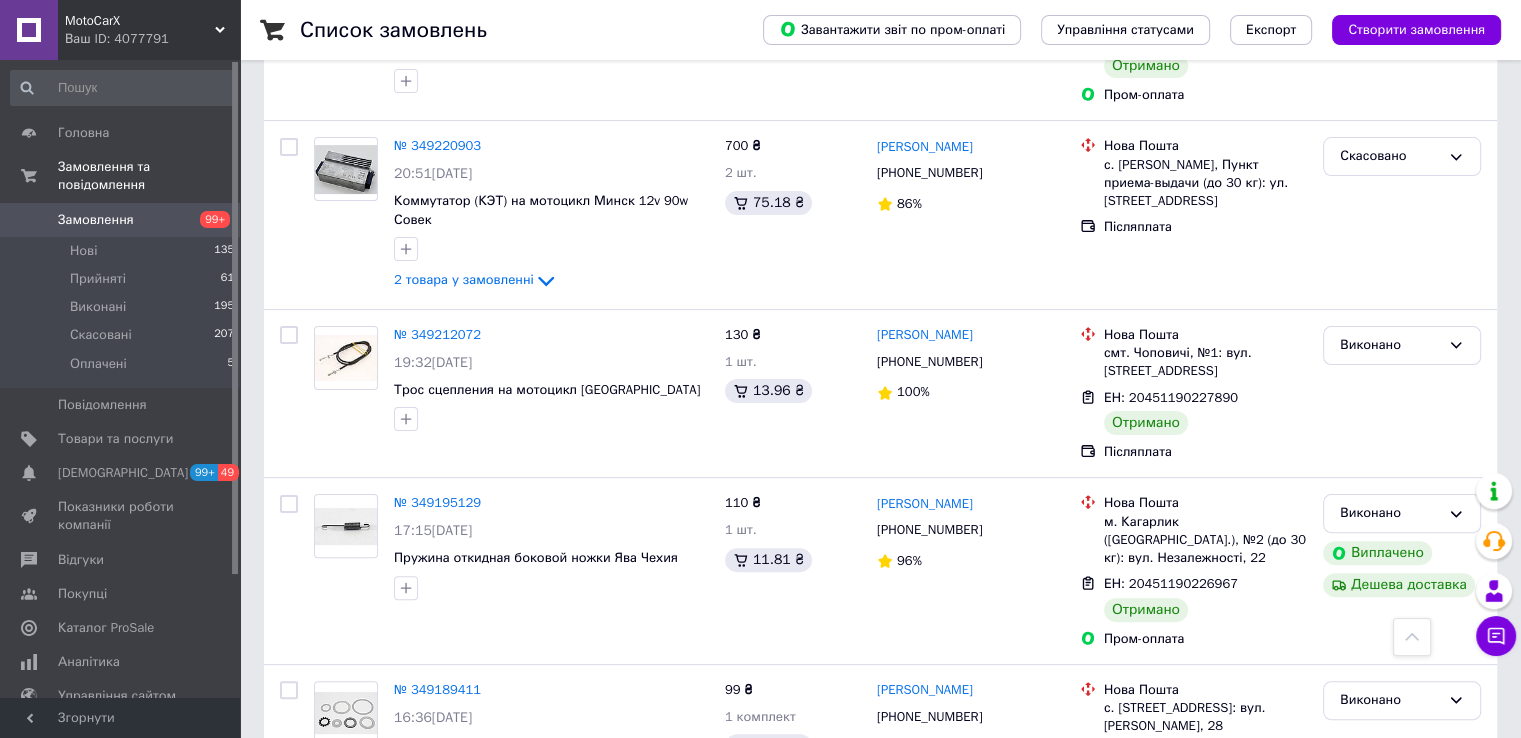 click on "Список замовлень   Завантажити звіт по пром-оплаті Управління статусами Експорт Створити замовлення -648.86 ₴ реальних коштів на балансі Через 4 дні товари стануть неактивні Поповніть Баланс ,  щоб продовжити отримувати замовлення Поповнити баланс Фільтри Збережені фільтри: Усі (603) Замовлення Cума Покупець Доставка та оплата Статус № 349774852 21:05, 24.06.2025 Панель приборов с глазками голая (пластик) на мотоцикл Ява 2 товара у замовленні 146 ₴ 2 шт. 15.68 ₴ Артём Радионов +380971121350 Без рейтингу Нова Пошта Днепр, №86 (до 30 кг): просп. Науки, 82 Додати ЕН Післяплата Нове 120 ₴ 92%" at bounding box center [880, 1057] 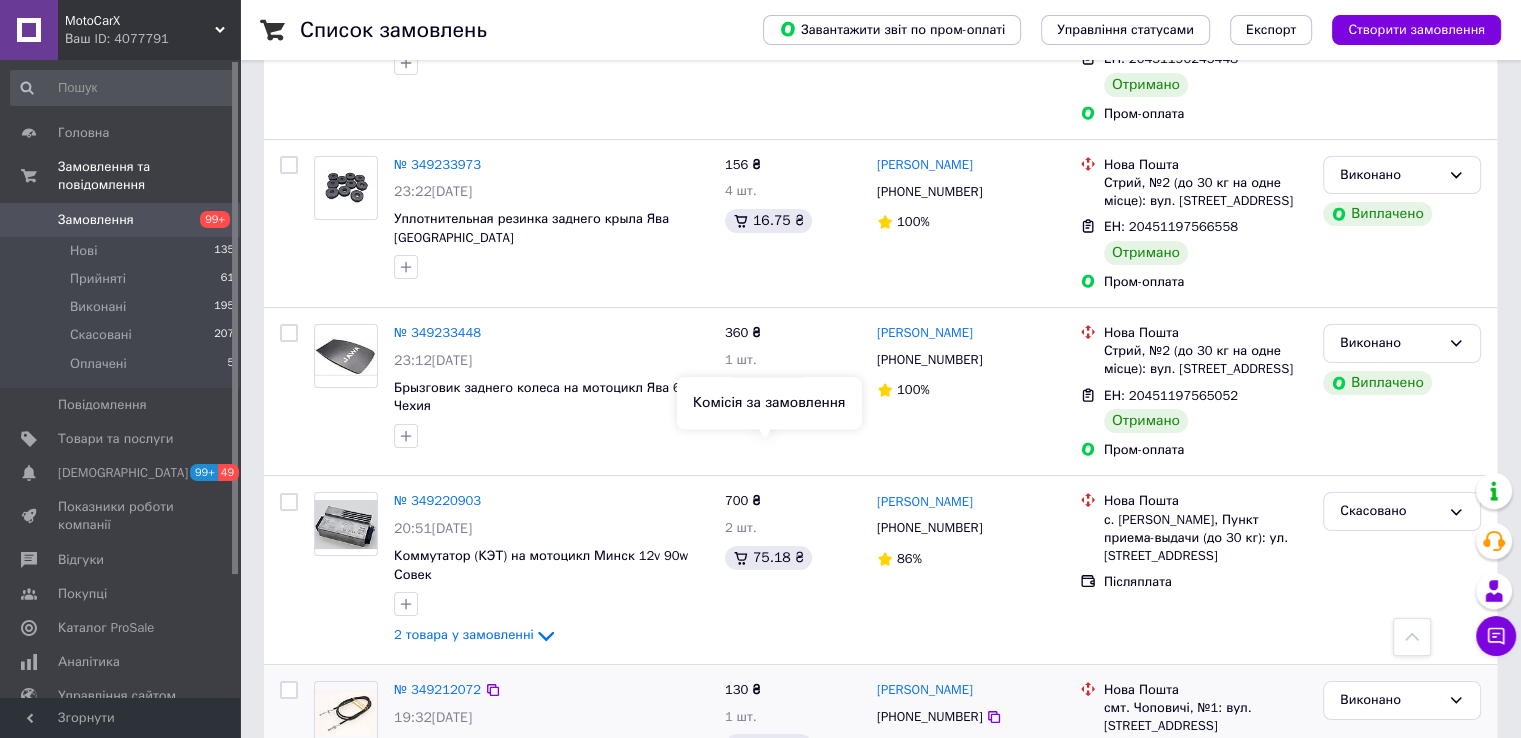 scroll, scrollTop: 7623, scrollLeft: 0, axis: vertical 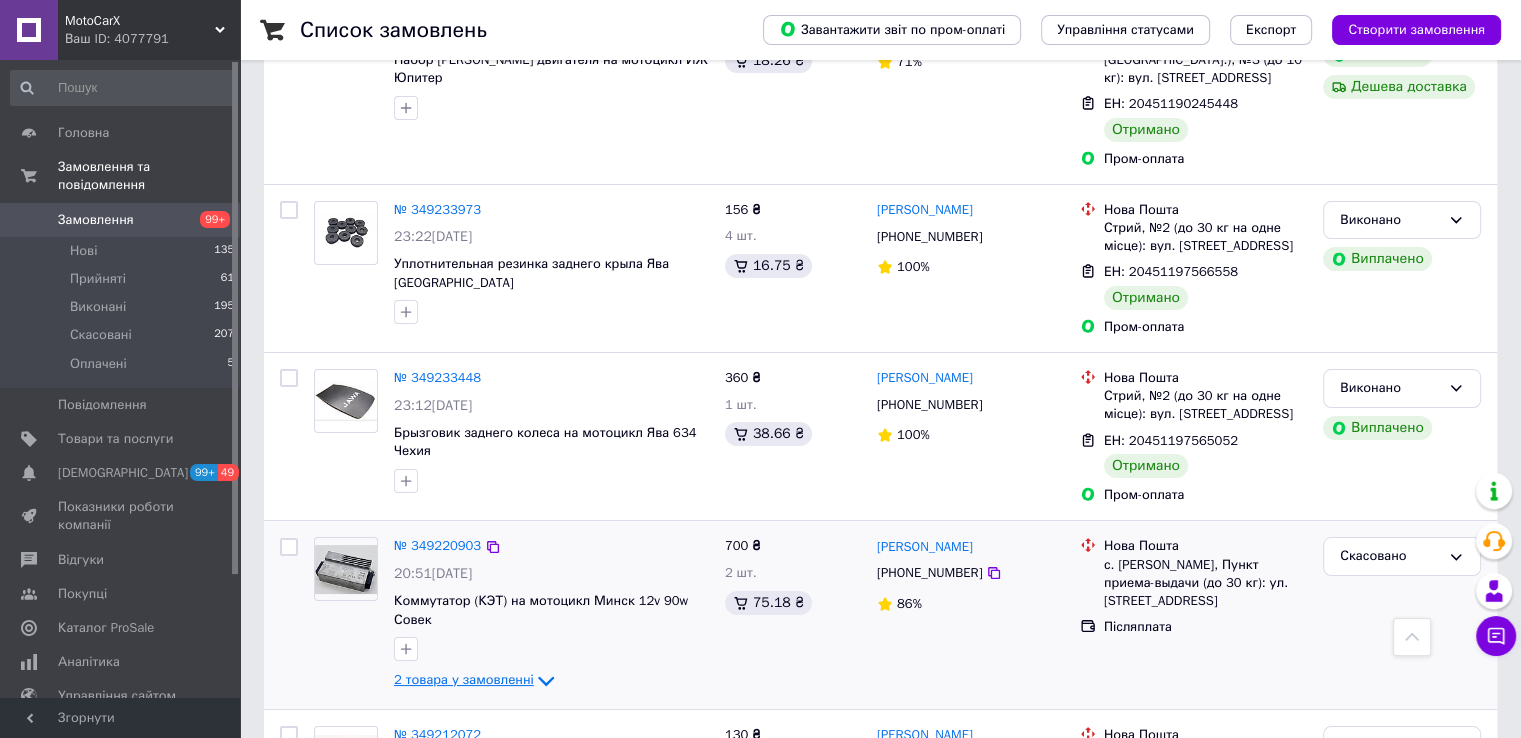 click on "2 товара у замовленні" at bounding box center [464, 680] 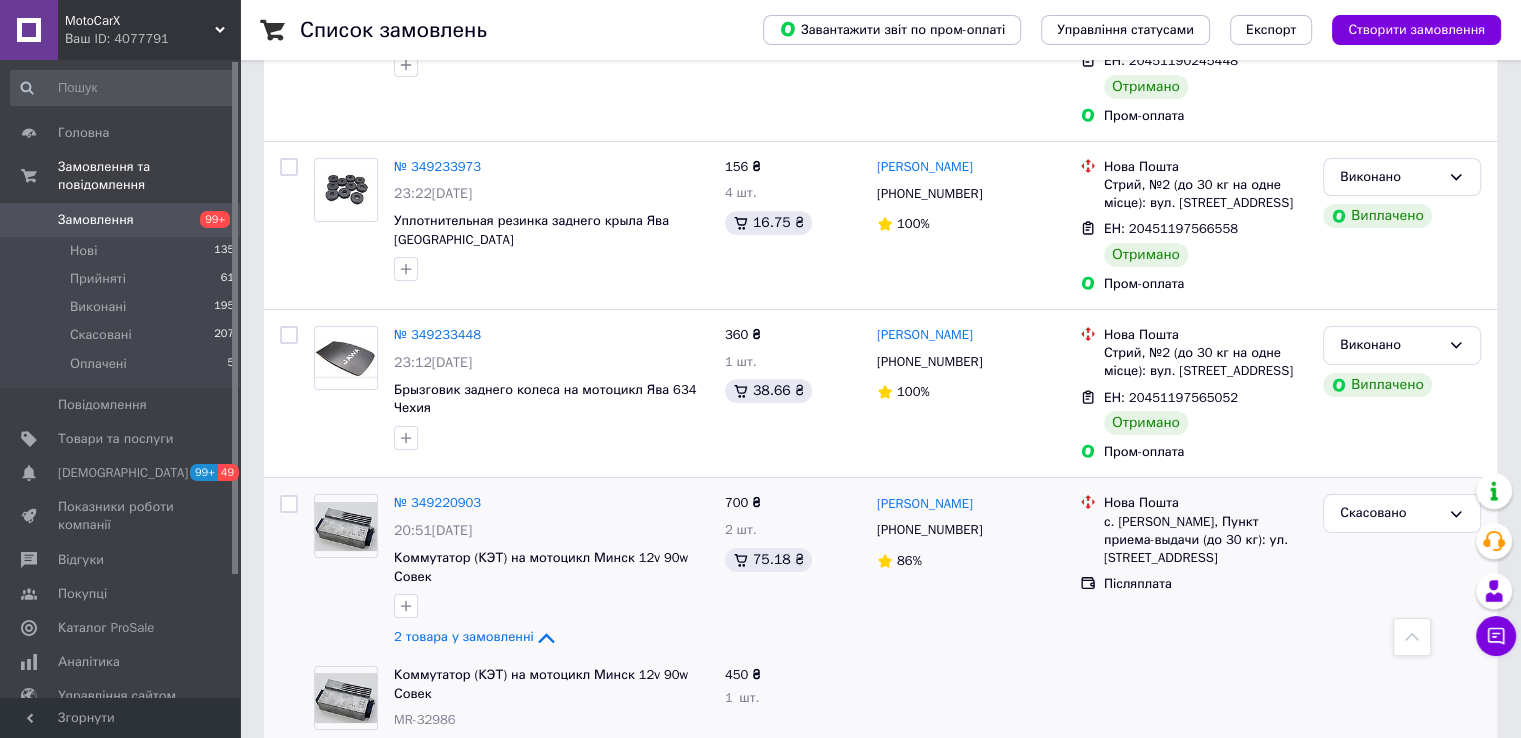 scroll, scrollTop: 7623, scrollLeft: 0, axis: vertical 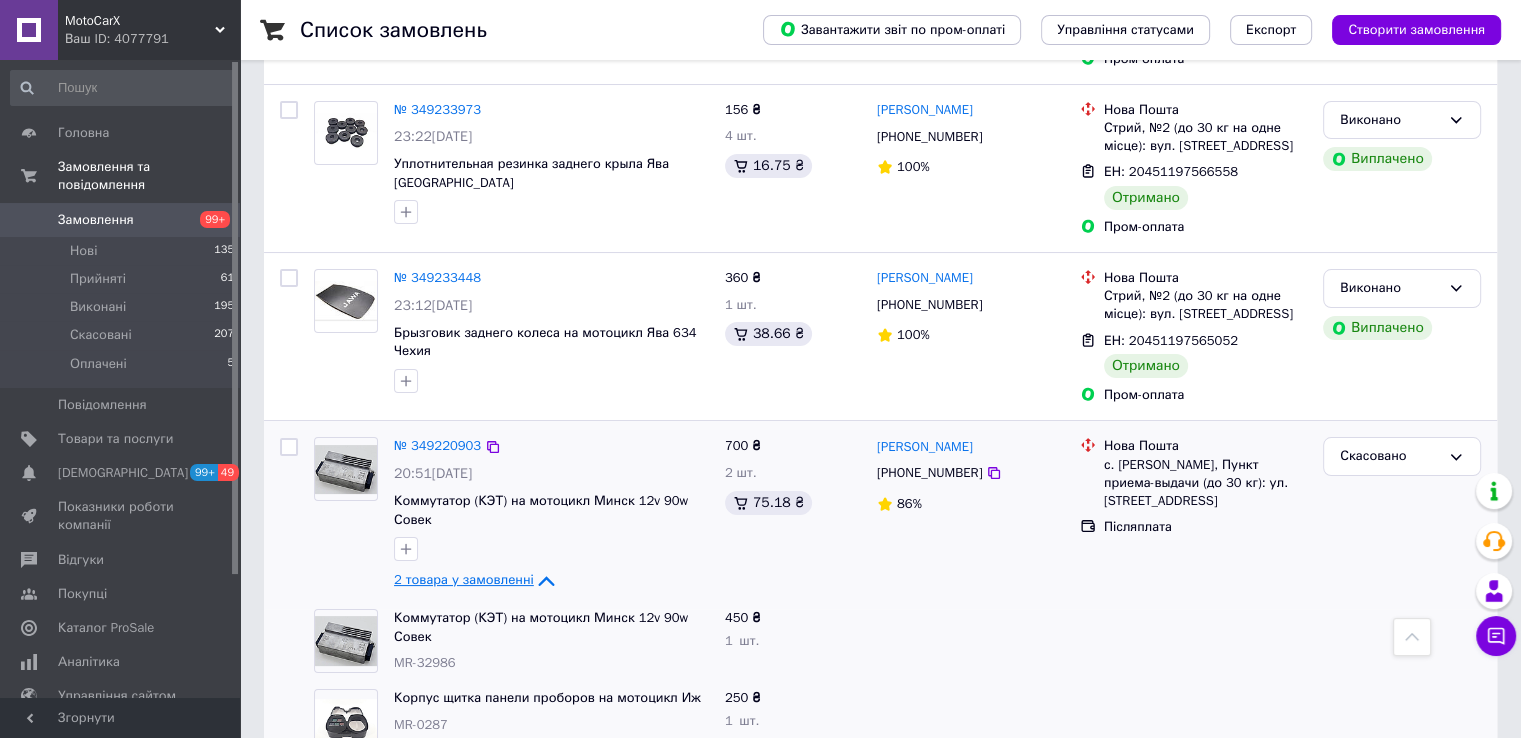 click on "2 товара у замовленні" at bounding box center (464, 580) 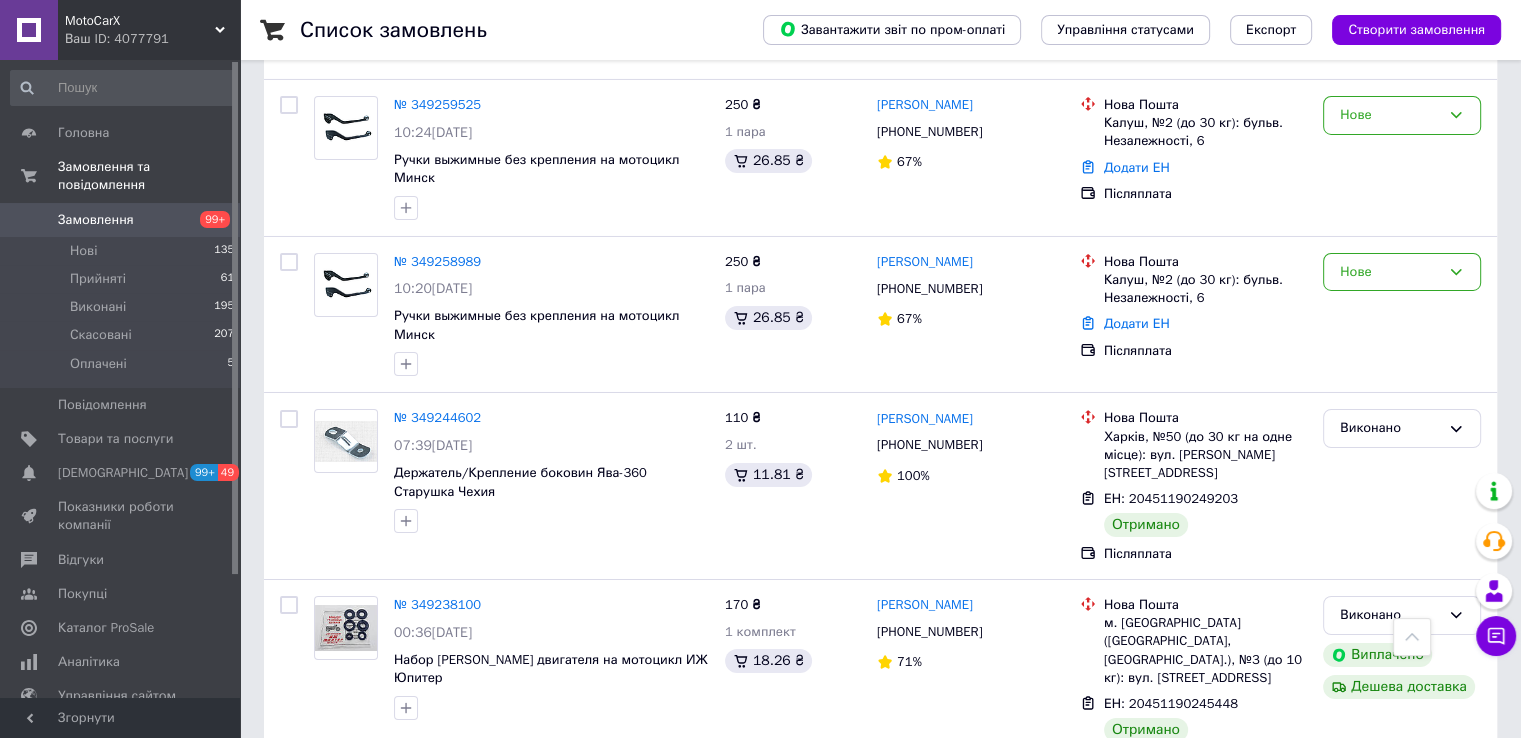 scroll, scrollTop: 7123, scrollLeft: 0, axis: vertical 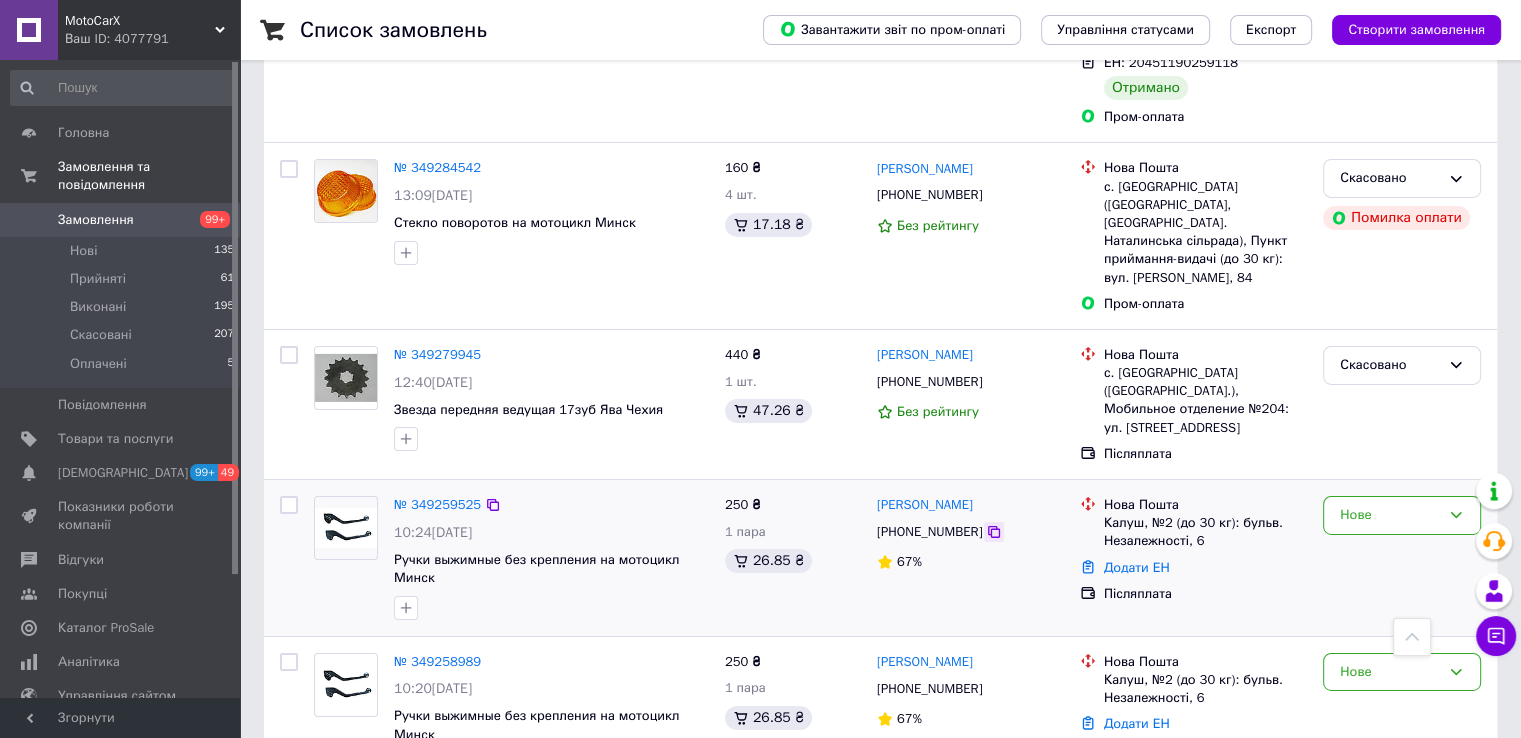 click 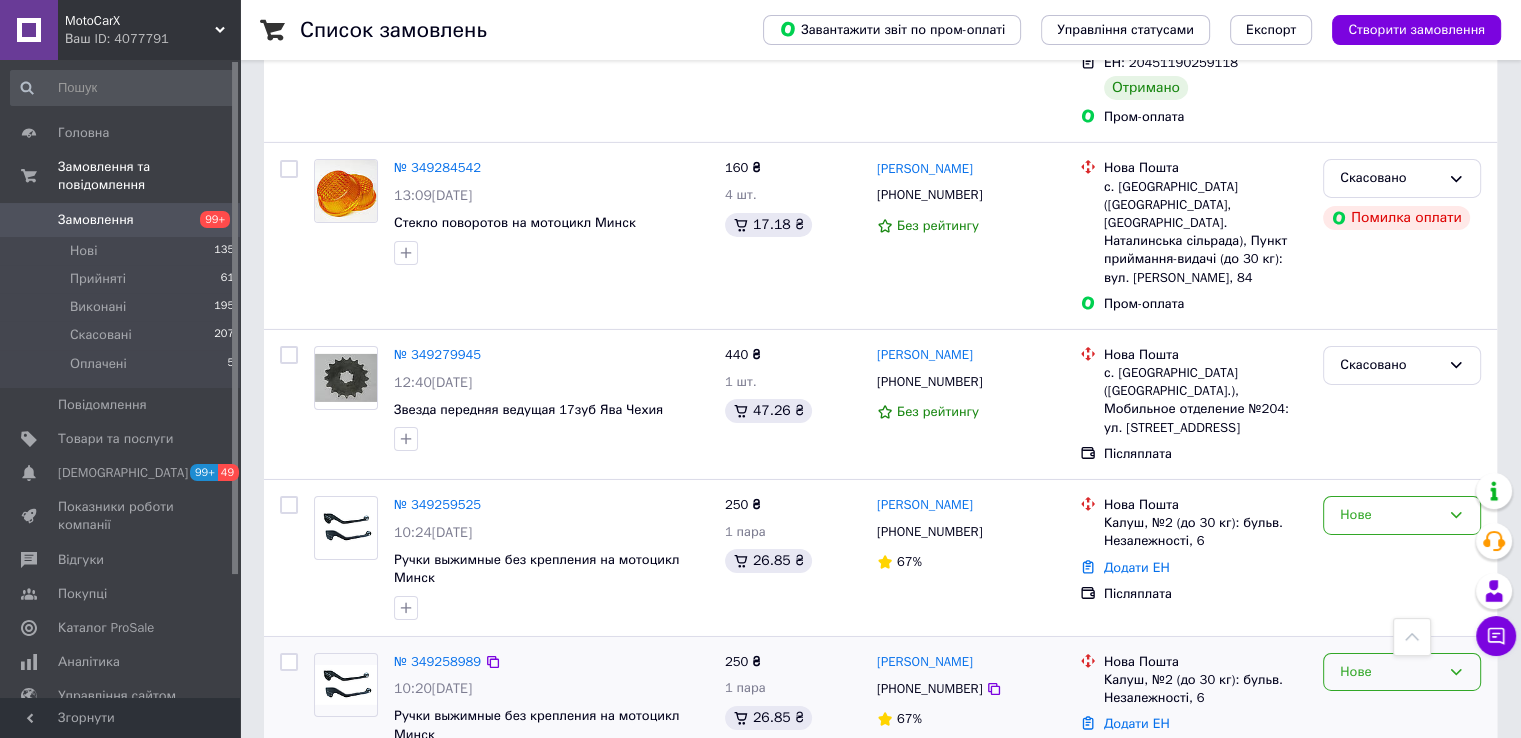 click on "Нове" at bounding box center [1390, 672] 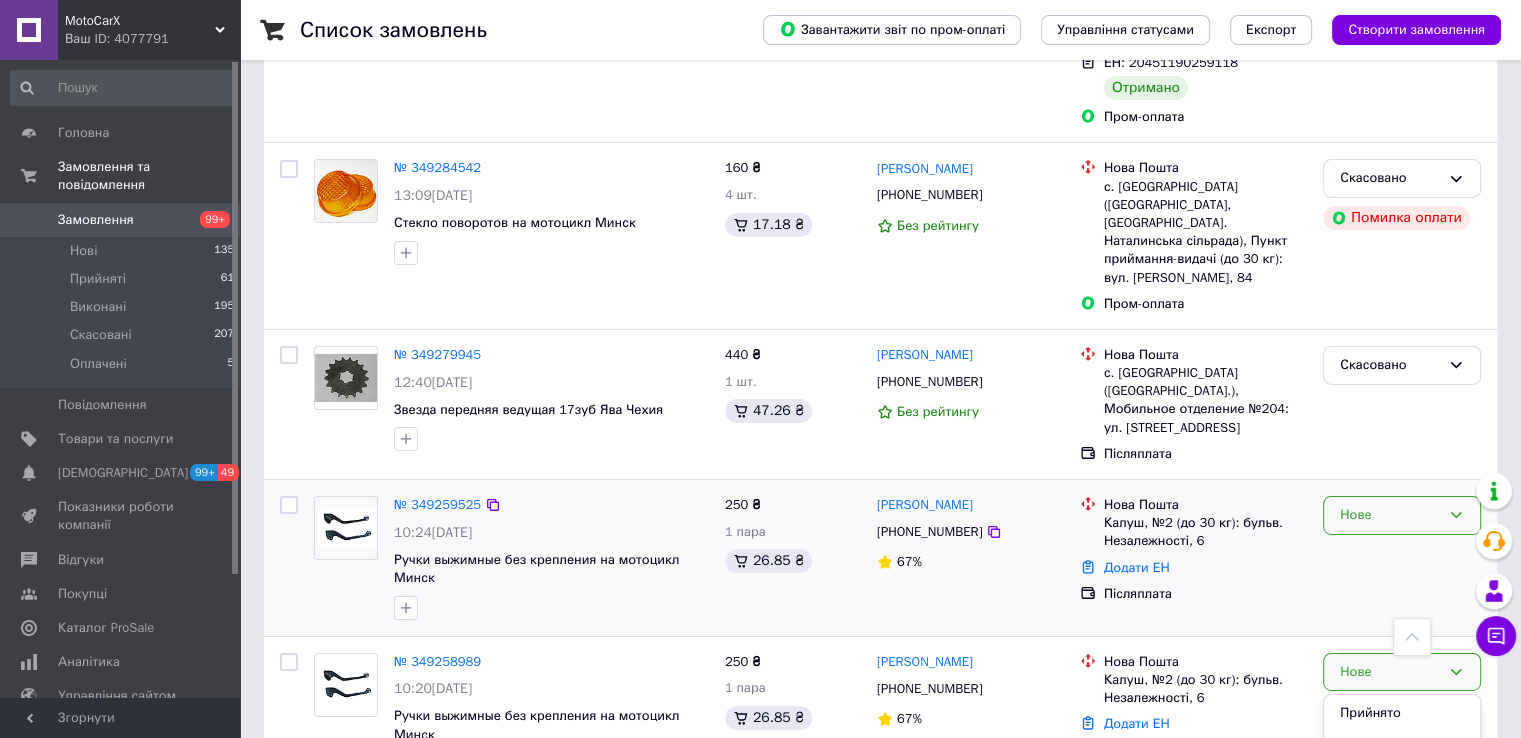click on "Нове" at bounding box center (1390, 515) 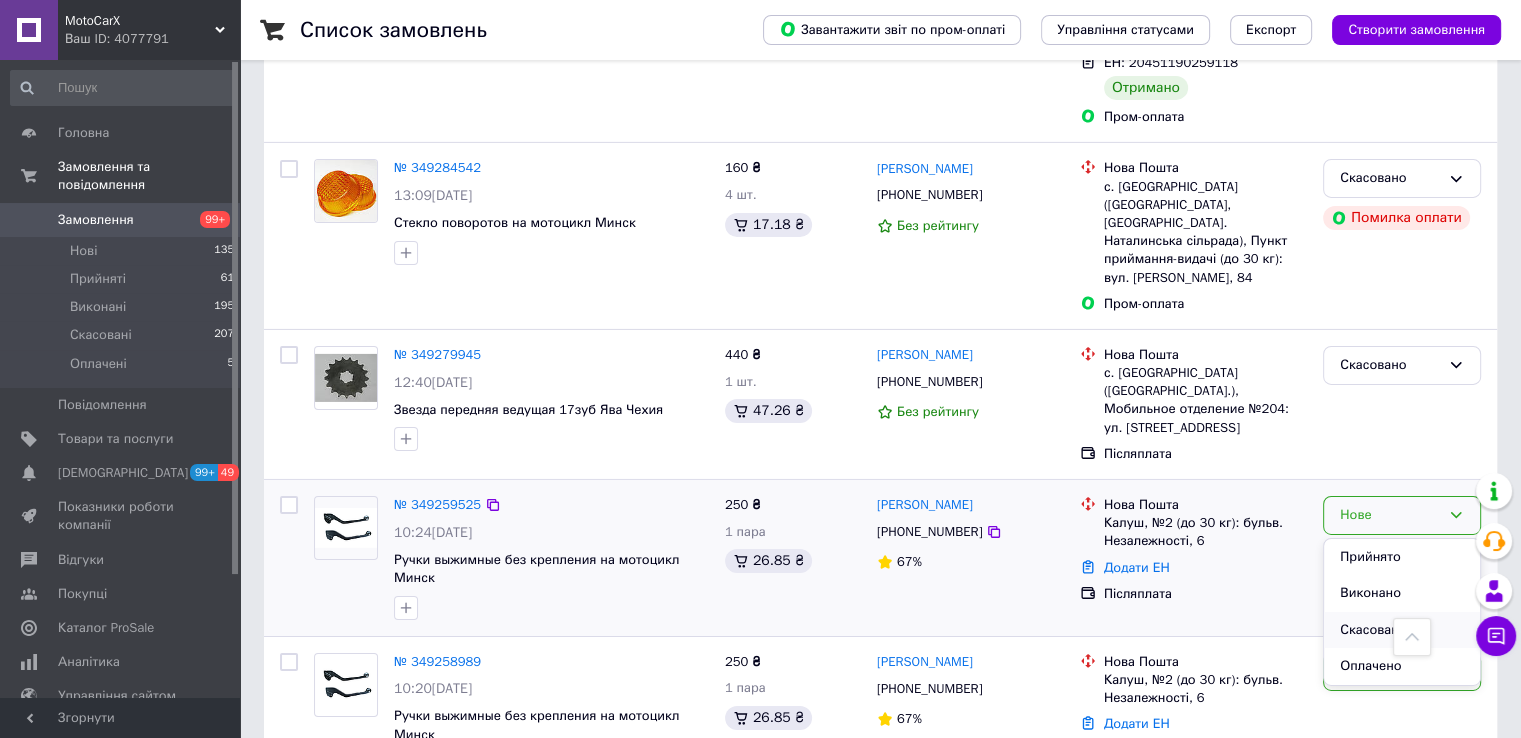 click on "Скасовано" at bounding box center [1402, 630] 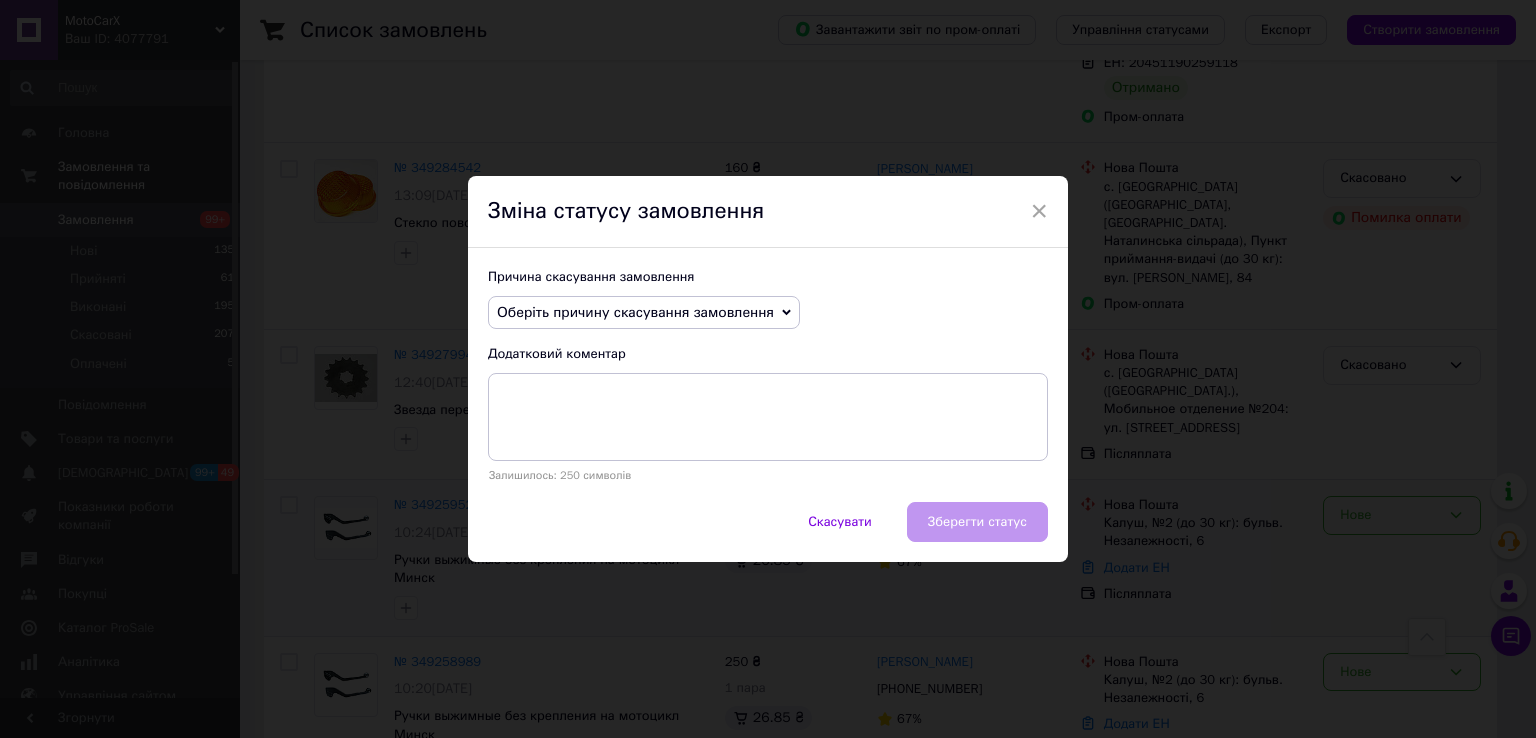 click on "Причина скасування замовлення Оберіть причину скасування замовлення Немає в наявності Немає різновиду товару Оплата не надійшла На прохання покупця Замовлення-дублікат Не виходить додзвонитися Інше Додатковий коментар Залишилось: 250 символів" at bounding box center [768, 375] 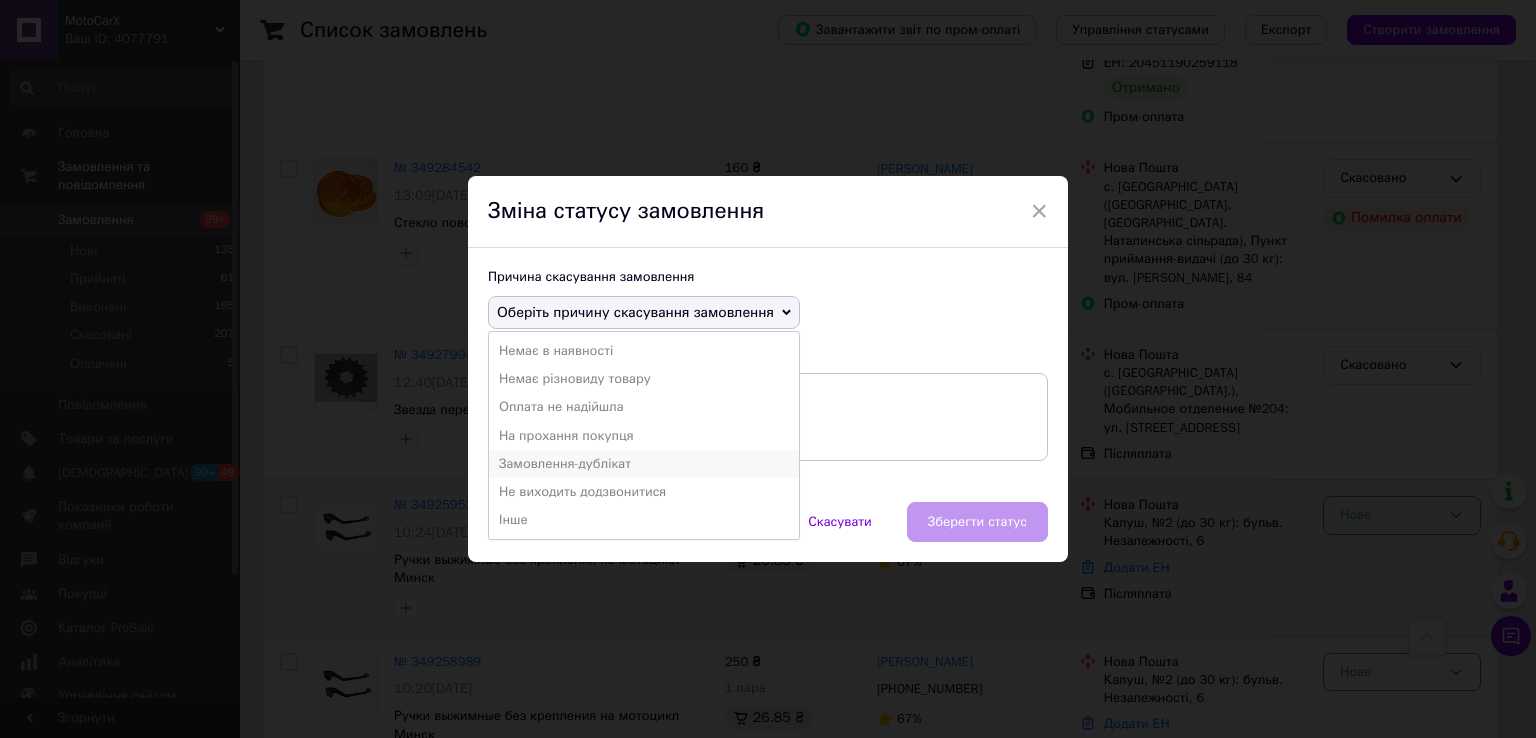 click on "Замовлення-дублікат" at bounding box center [644, 464] 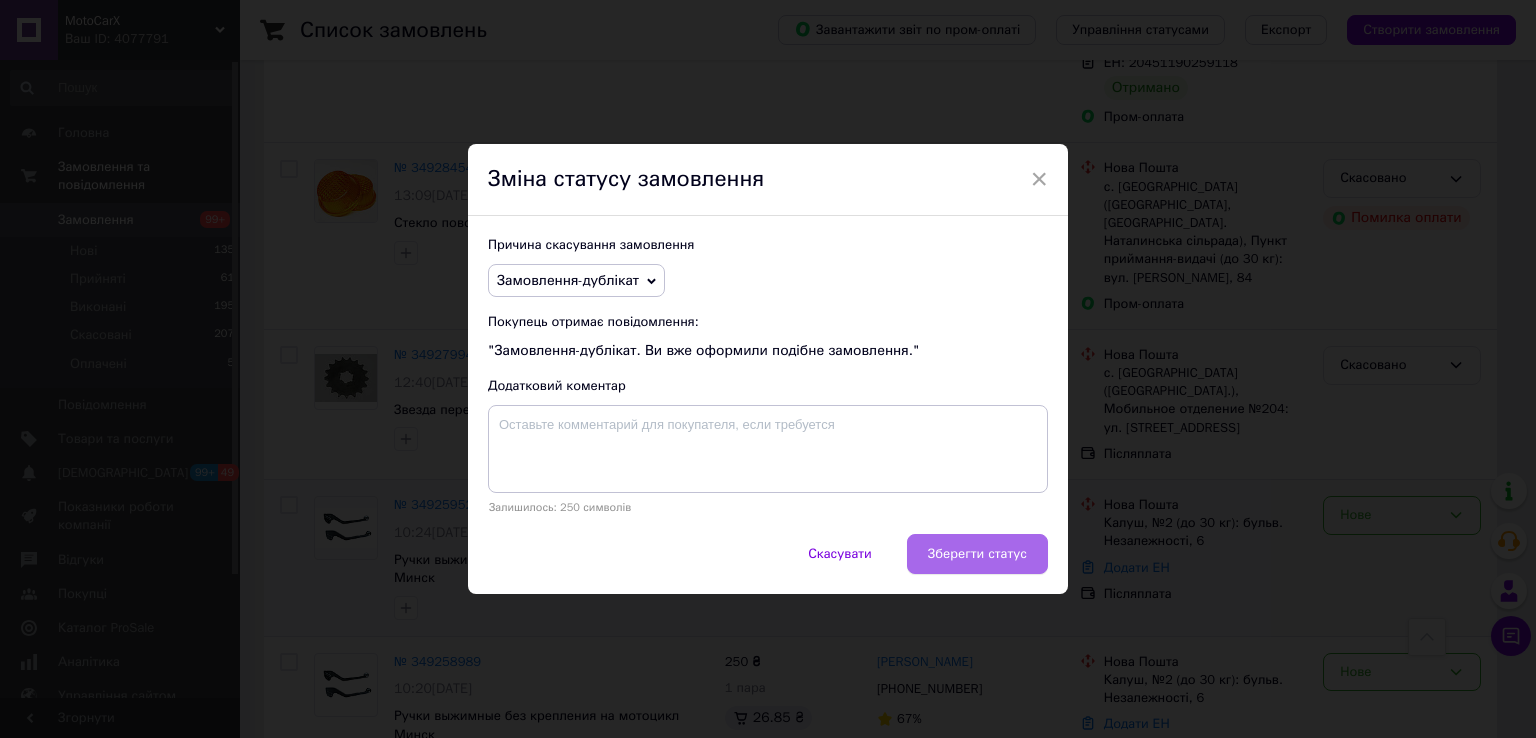 click on "Зберегти статус" at bounding box center [977, 554] 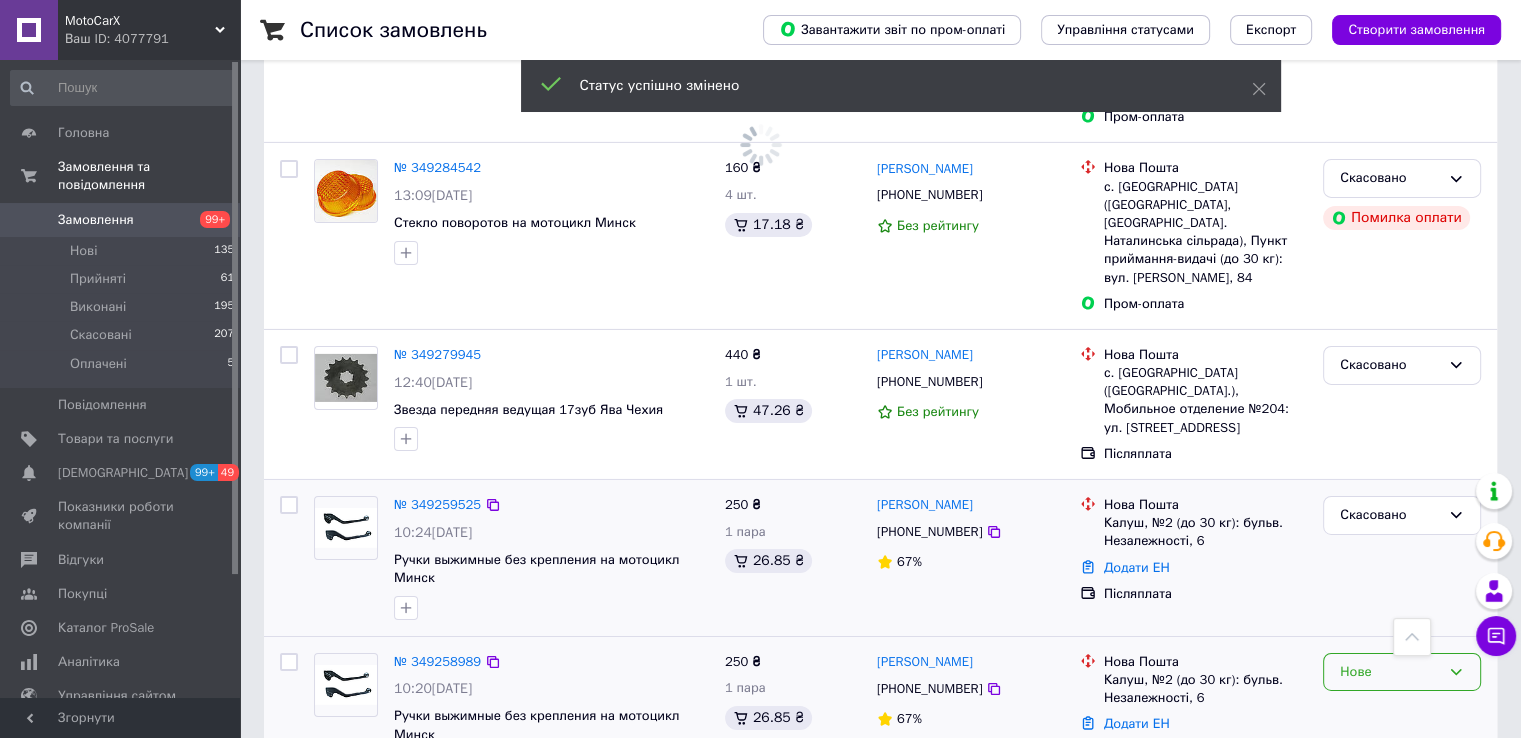 click on "Нове" at bounding box center (1390, 672) 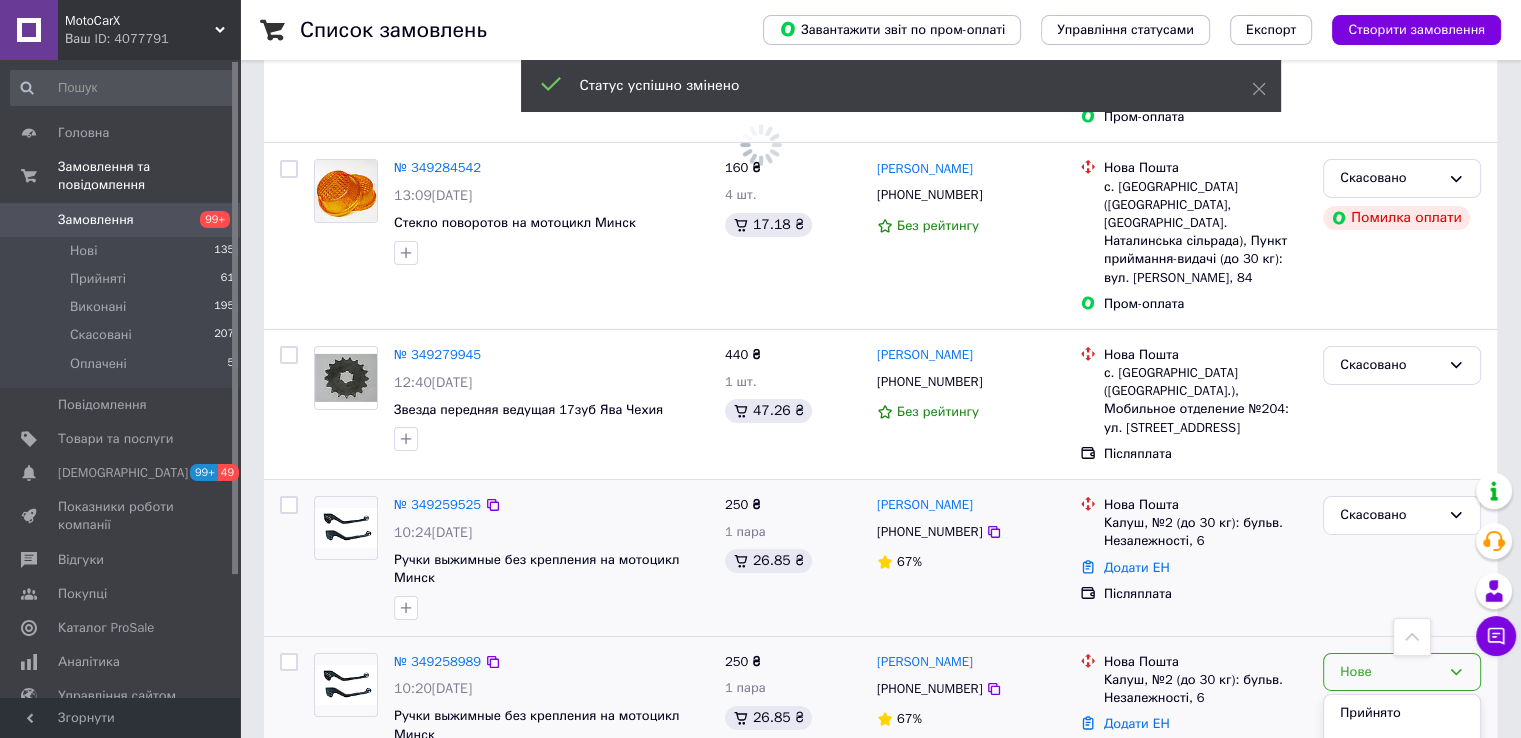 click on "Скасовано" at bounding box center (1402, 787) 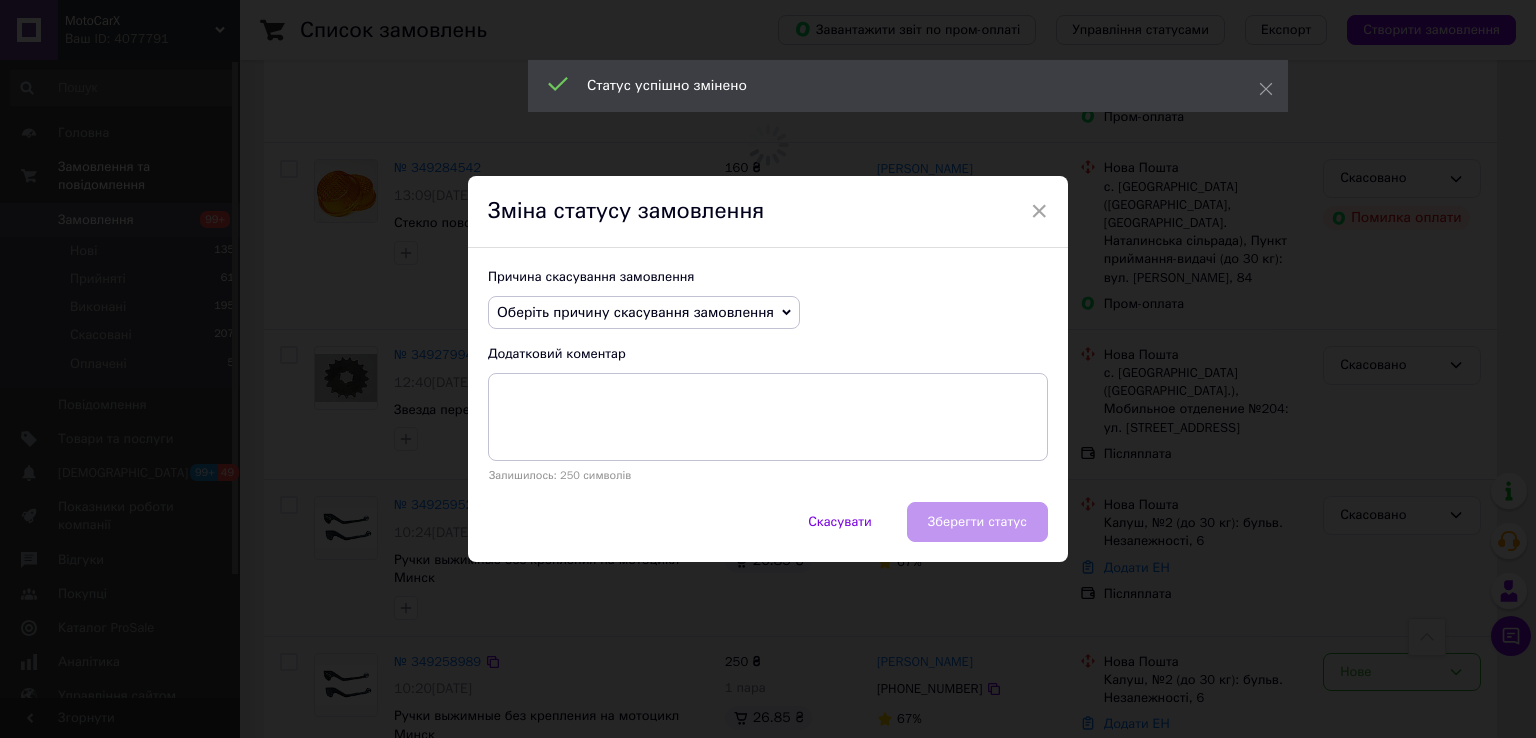 click on "Оберіть причину скасування замовлення" at bounding box center (635, 312) 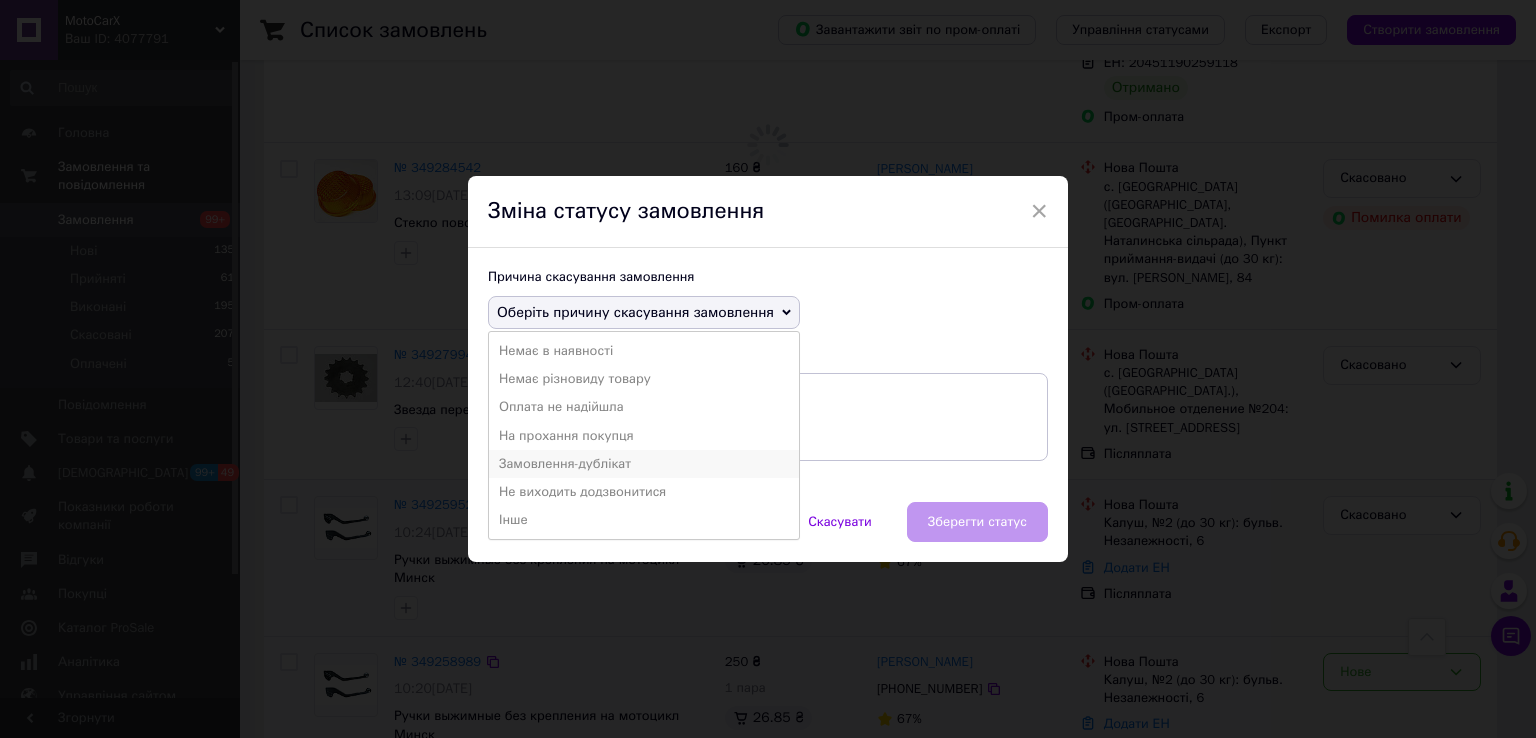 click on "Замовлення-дублікат" at bounding box center (644, 464) 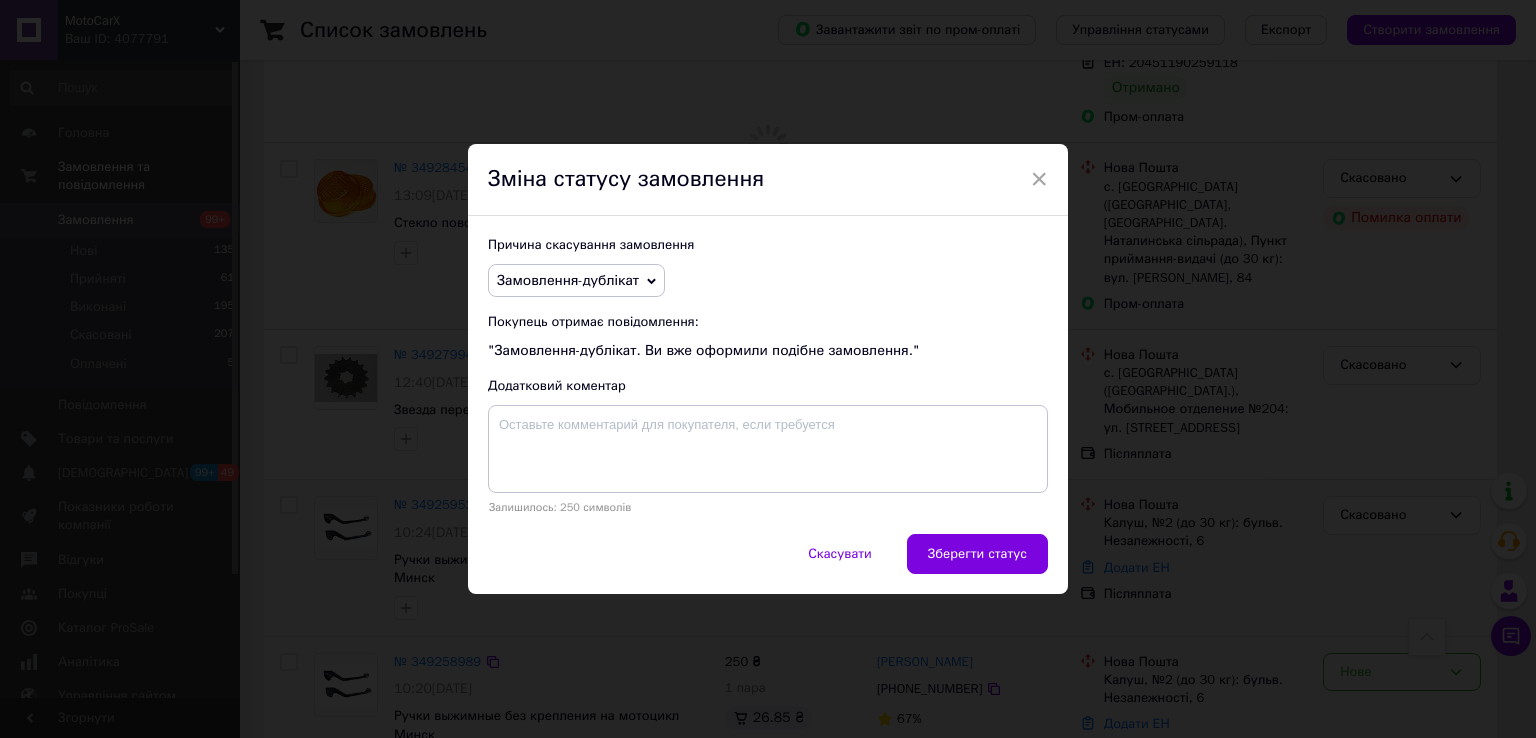 click on "Зберегти статус" at bounding box center [977, 554] 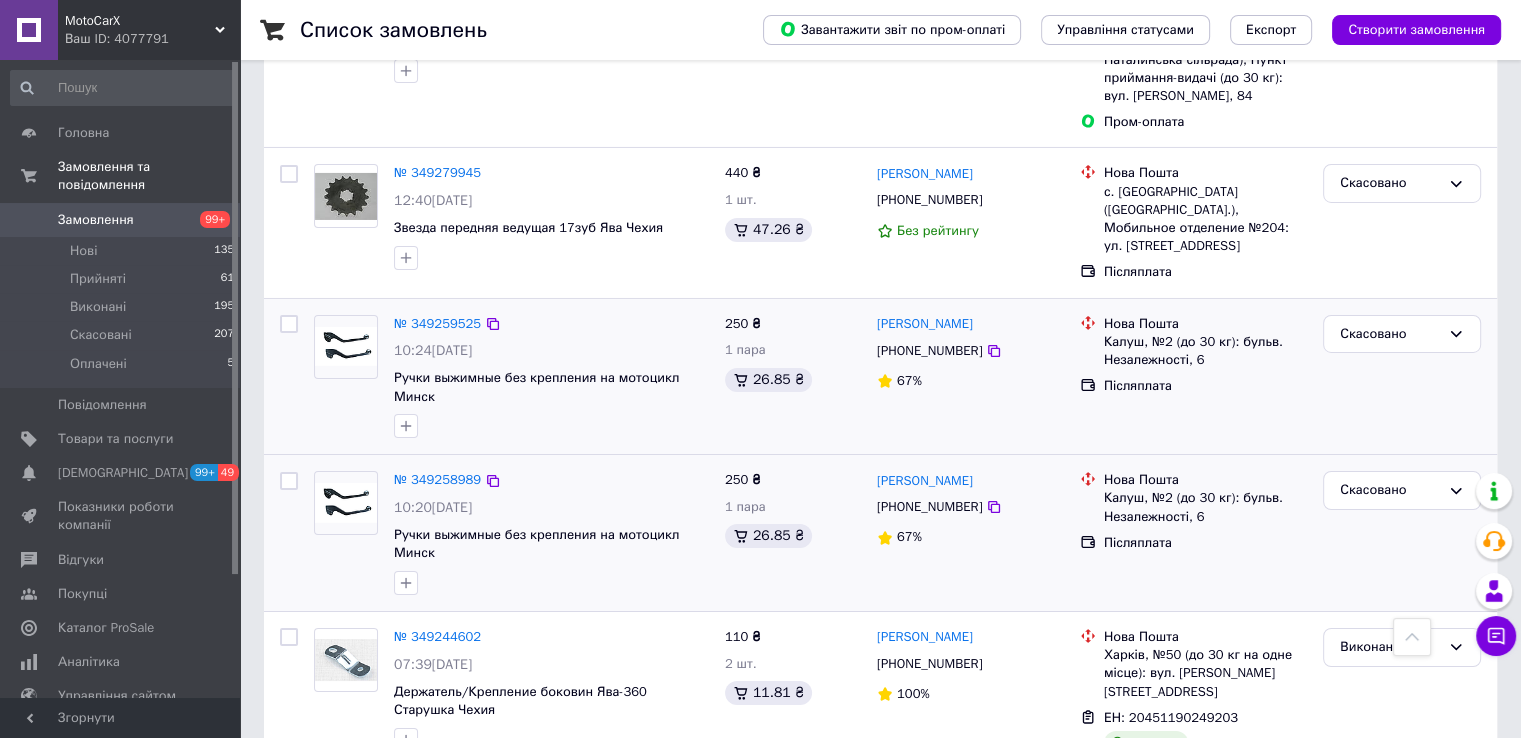 scroll, scrollTop: 7191, scrollLeft: 0, axis: vertical 